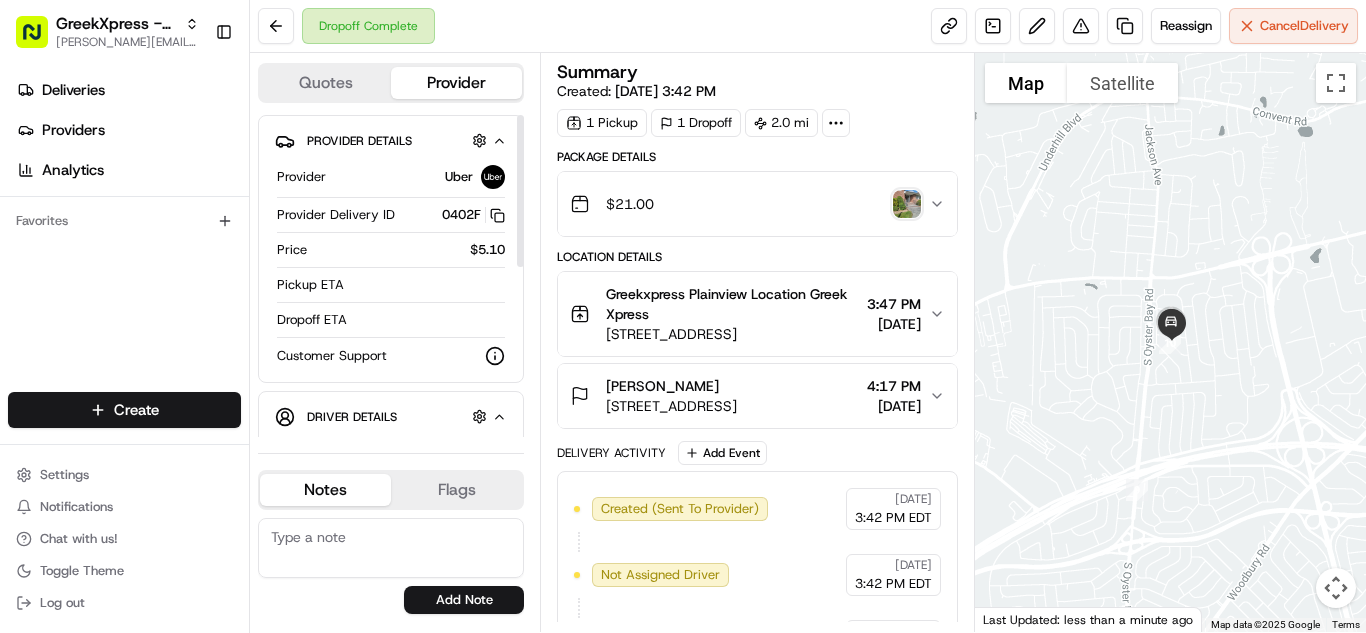 click on "GreekXpress - Plainview [EMAIL_ADDRESS][DOMAIN_NAME] Toggle Sidebar Deliveries Providers Analytics Favorites Main Menu Members & Organization Organization Users Roles Preferences Customization Tracking Orchestration Automations Dispatch Strategy Locations Pickup Locations Dropoff Locations Billing Billing Refund Requests Integrations Notification Triggers Webhooks API Keys Request Logs Create Settings Notifications Chat with us! Toggle Theme Log out Dropoff Complete Reassign Cancel  Delivery Quotes Provider Provider Details Hidden ( 1 ) Provider Uber   Provider Delivery ID 0402F Copy  del_zDI-YYCwTnKVPTxdqOBALw 0402F Price $5.10 Pickup ETA Dropoff ETA Customer Support Driver Details Hidden ( 5 ) Name [PERSON_NAME] Pickup Phone Number +1 312 766 6835 ext. 58976757 Dropoff Phone Number [PHONE_NUMBER] Tip $5.00 Type car Make Toyota Model Sienna Color white License Plate Number ***9178 Notes Flags [EMAIL_ADDRESS][DOMAIN_NAME] Add Note [EMAIL_ADDRESS][DOMAIN_NAME] Add Flag Summary Created:   [DATE] 3:42 PM 1   Pickup 1" at bounding box center [683, 316] 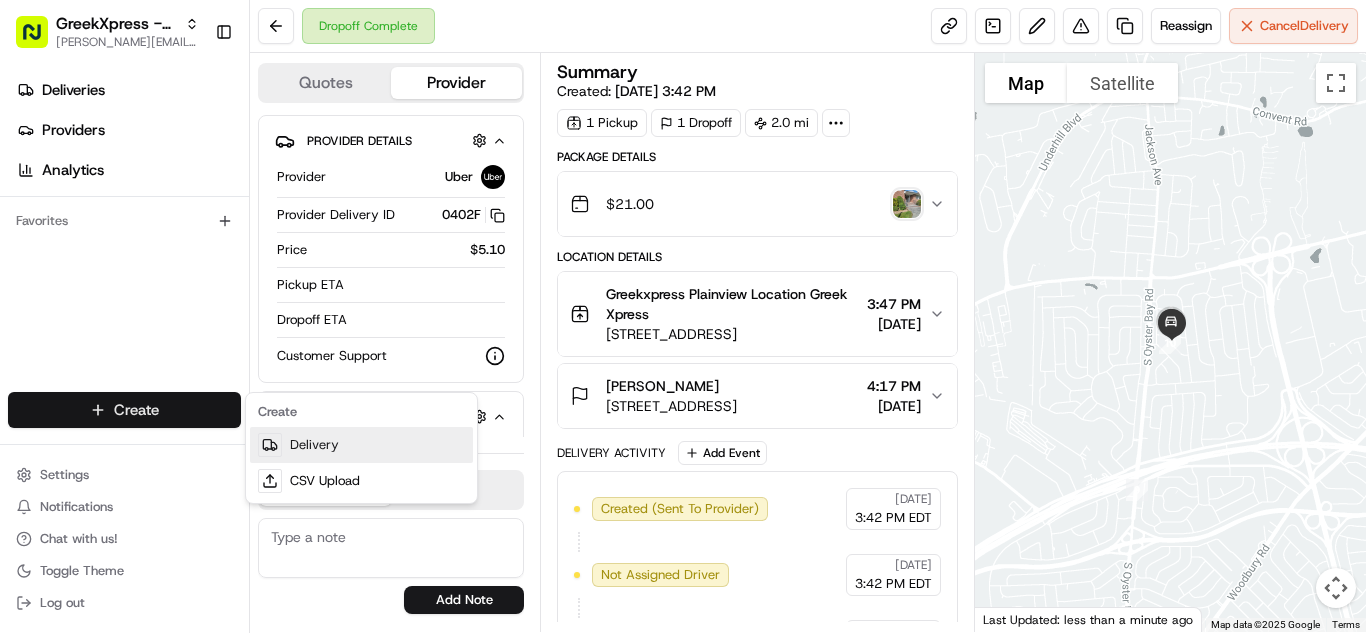 scroll, scrollTop: 0, scrollLeft: 0, axis: both 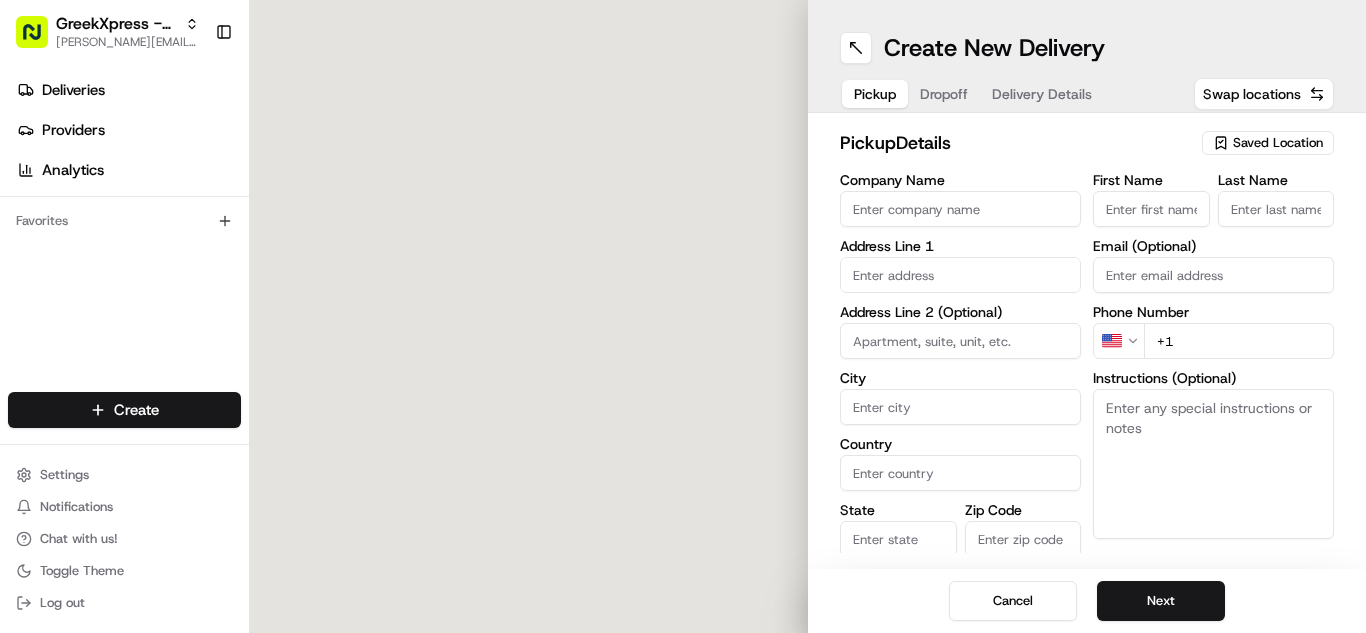 click on "Saved Location" at bounding box center [1278, 143] 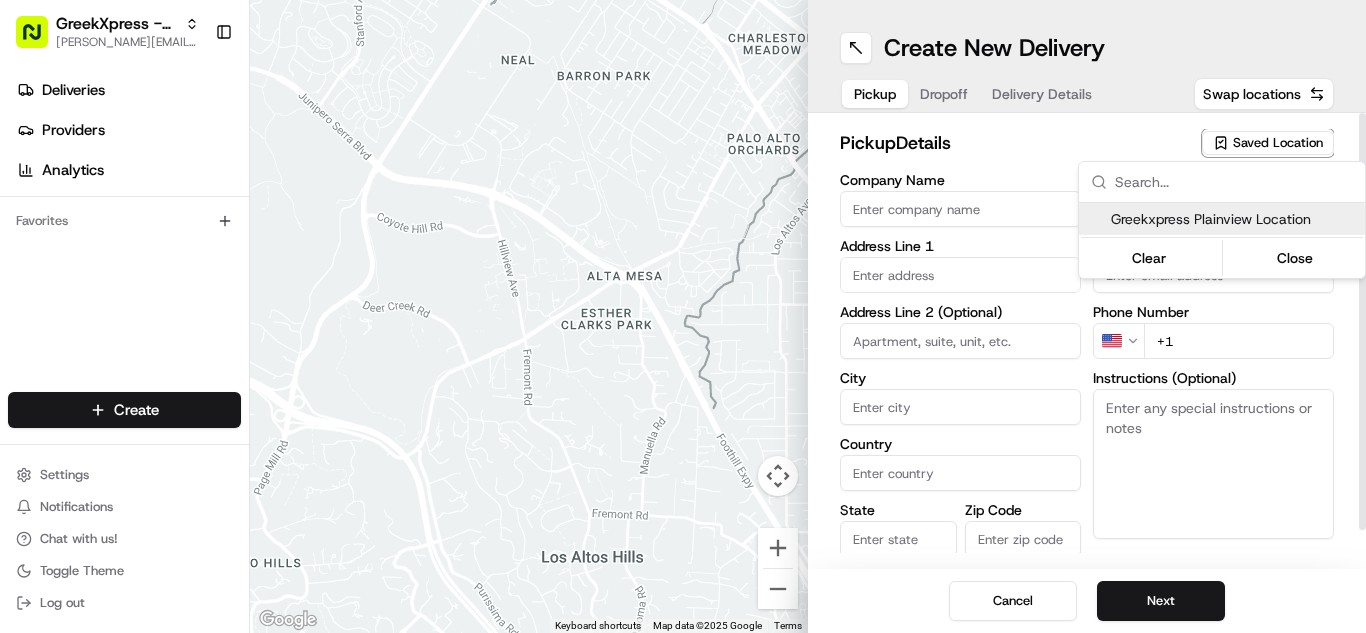 click on "Greekxpress Plainview Location" at bounding box center (1234, 219) 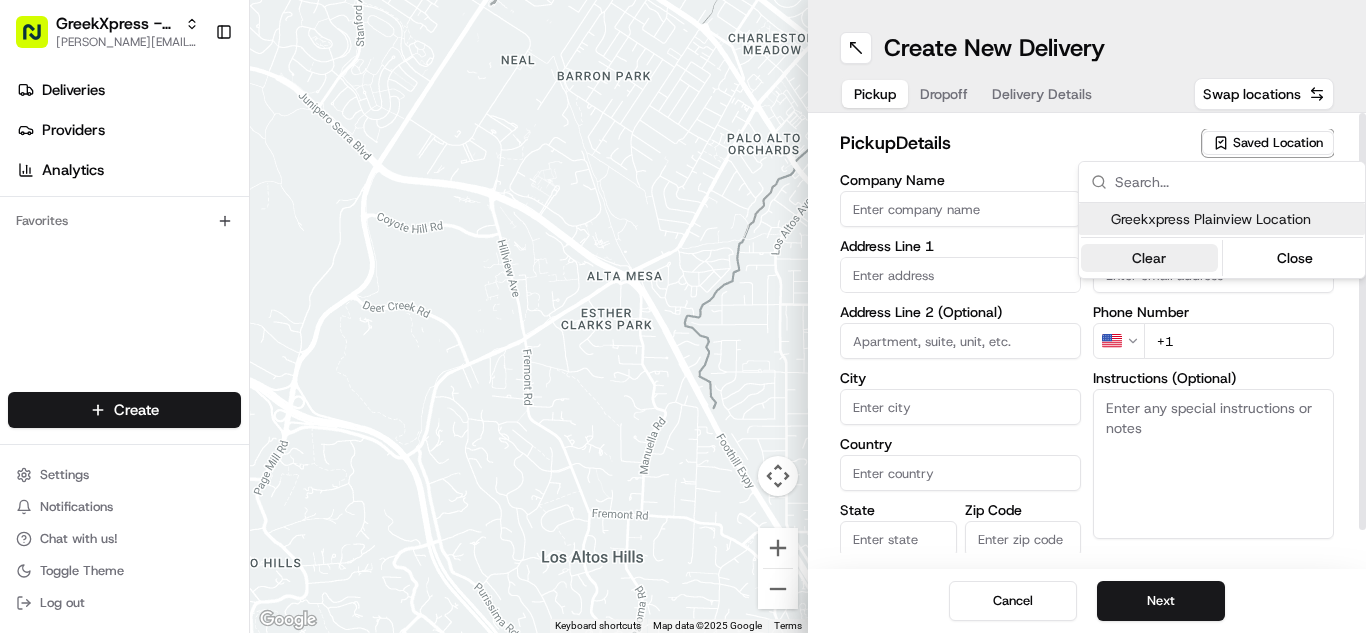 type on "Greekxpress Plainview Location" 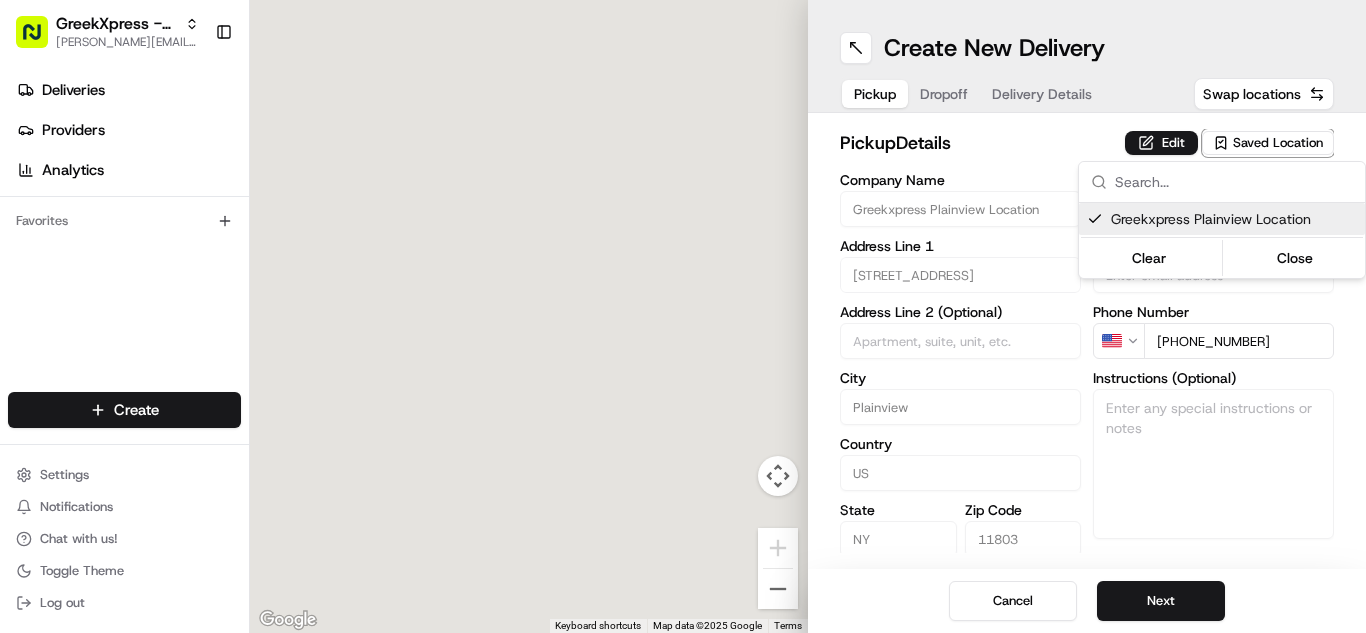 type on "[STREET_ADDRESS]" 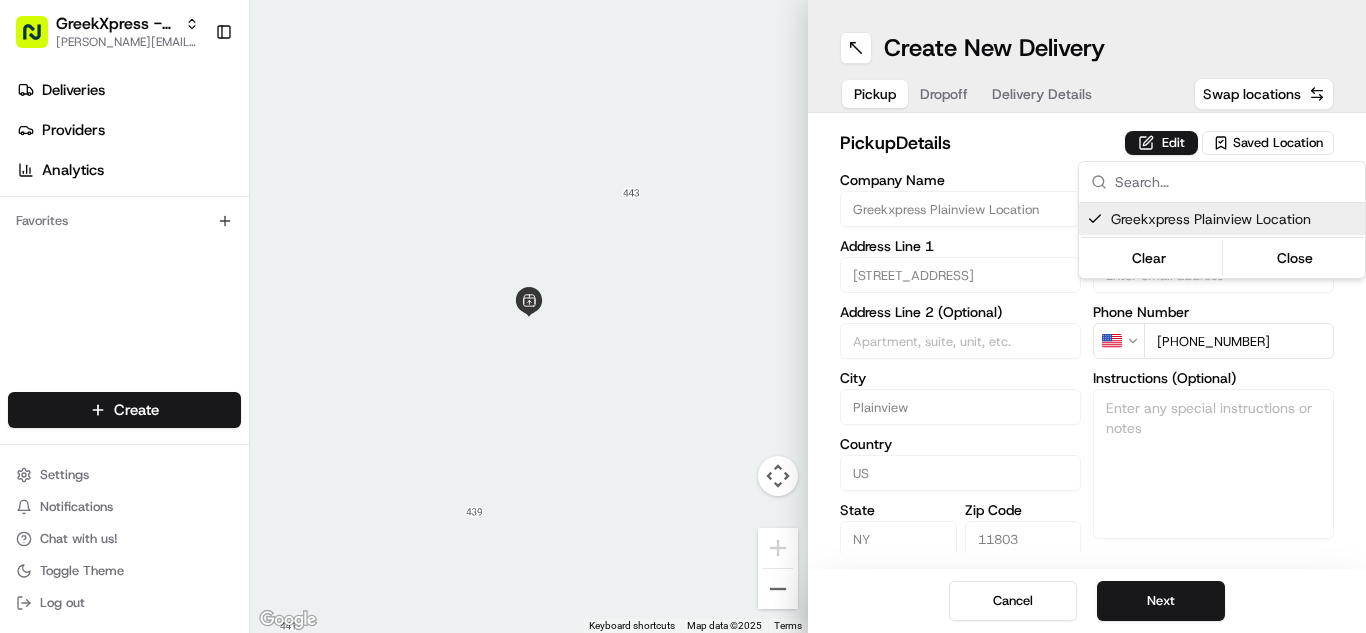 click on "GreekXpress - Plainview [EMAIL_ADDRESS][DOMAIN_NAME] Toggle Sidebar Deliveries Providers Analytics Favorites Main Menu Members & Organization Organization Users Roles Preferences Customization Tracking Orchestration Automations Dispatch Strategy Locations Pickup Locations Dropoff Locations Billing Billing Refund Requests Integrations Notification Triggers Webhooks API Keys Request Logs Create Settings Notifications Chat with us! Toggle Theme Log out To navigate the map with touch gestures double-tap and hold your finger on the map, then drag the map. ← Move left → Move right ↑ Move up ↓ Move down + Zoom in - Zoom out Home Jump left by 75% End Jump right by 75% Page Up Jump up by 75% Page Down Jump down by 75% Keyboard shortcuts Map Data Map data ©2025 Map data ©2025 2 m  Click to toggle between metric and imperial units Terms Report a map error Create New Delivery Pickup Dropoff Delivery Details Swap locations pickup  Details  Edit Saved Location Company Name Greekxpress Plainview Location" at bounding box center (683, 316) 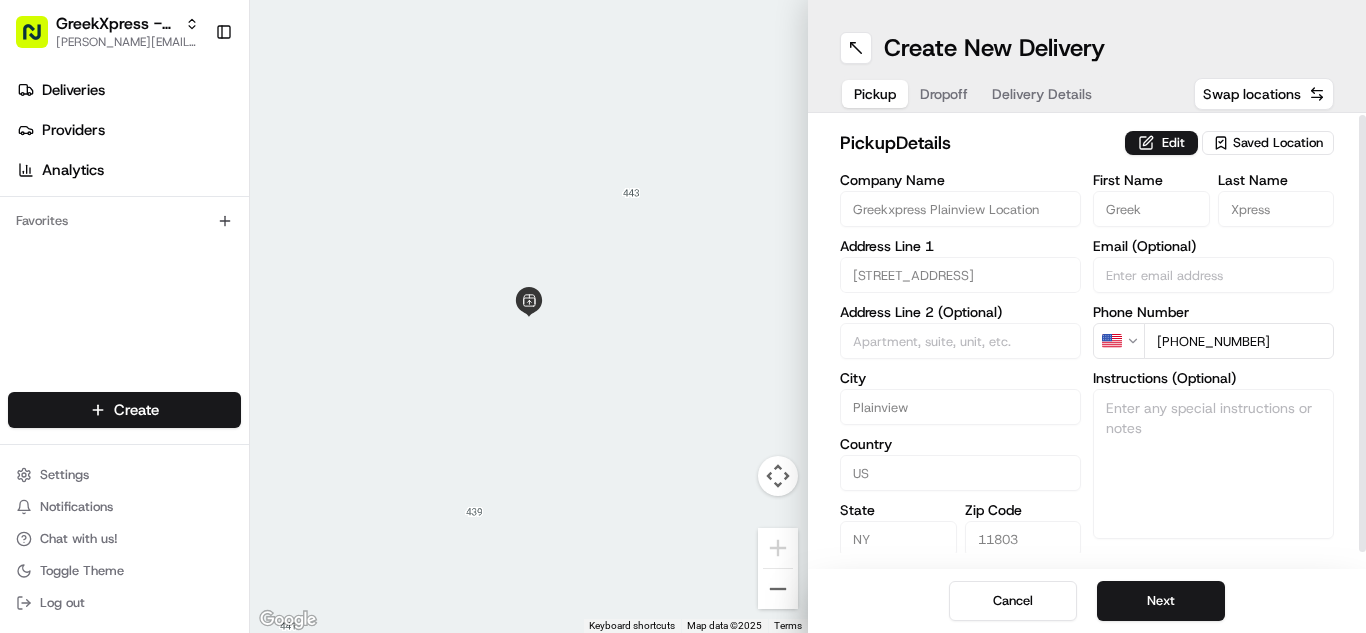 scroll, scrollTop: 18, scrollLeft: 0, axis: vertical 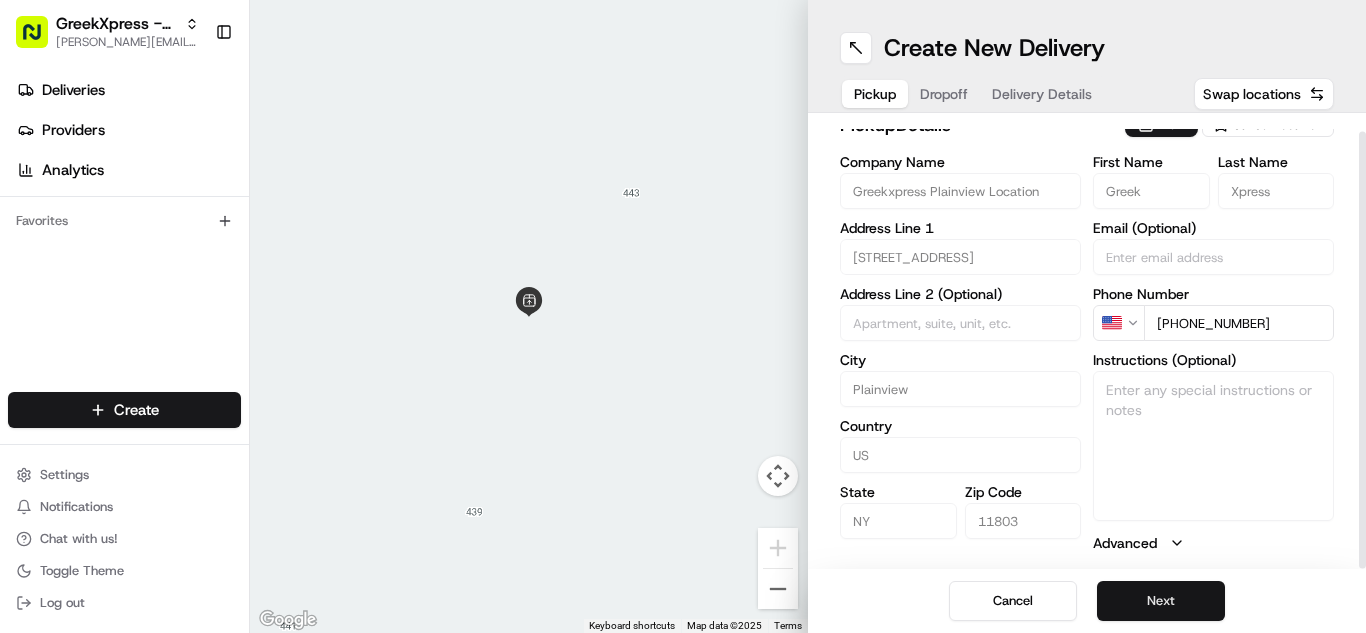 click on "Next" at bounding box center [1161, 601] 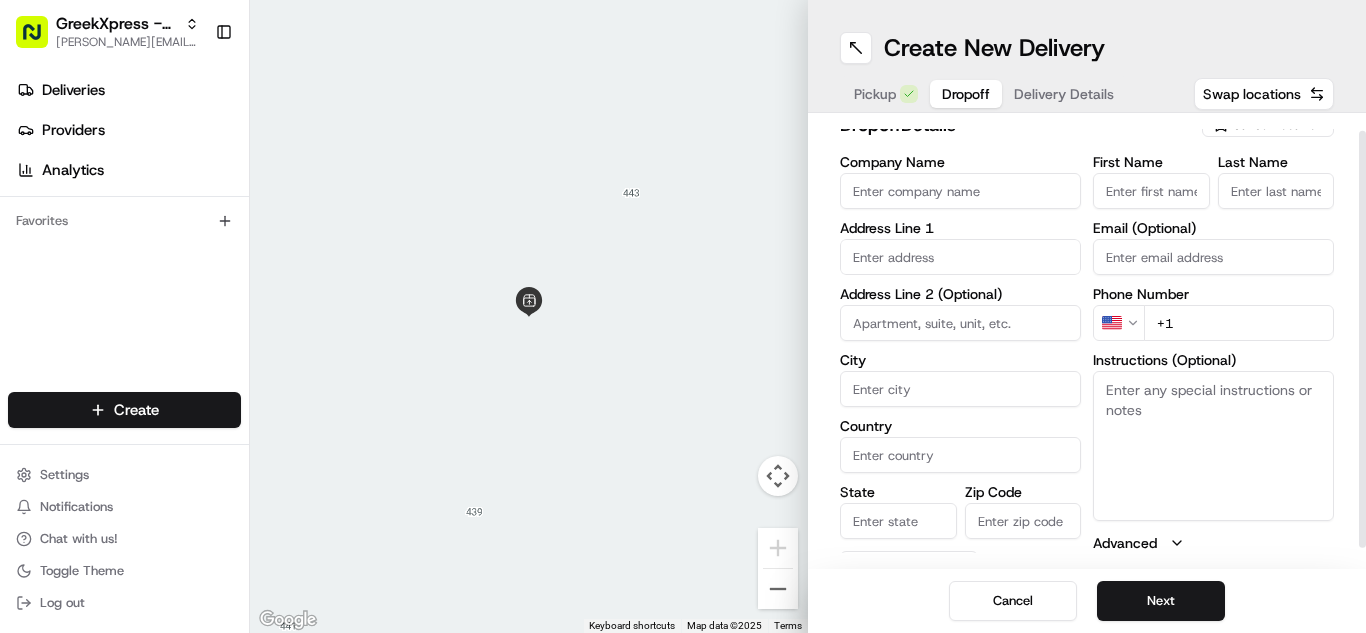 click on "First Name" at bounding box center (1151, 191) 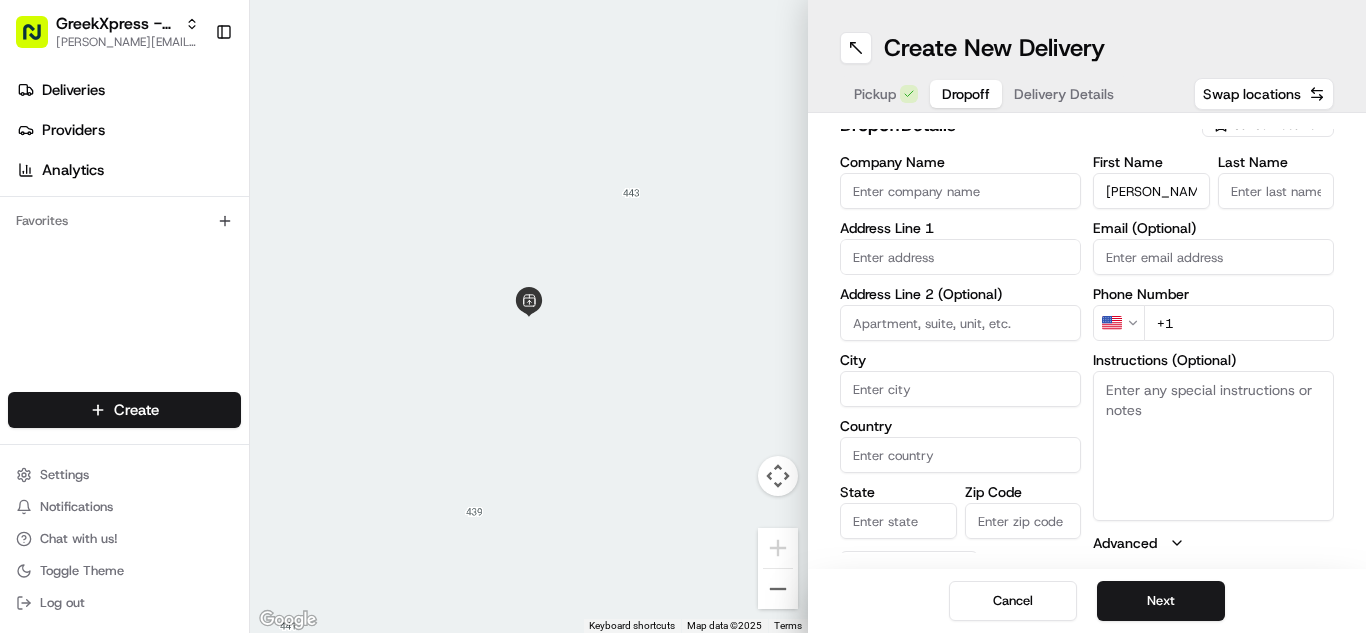 type on "[PERSON_NAME]" 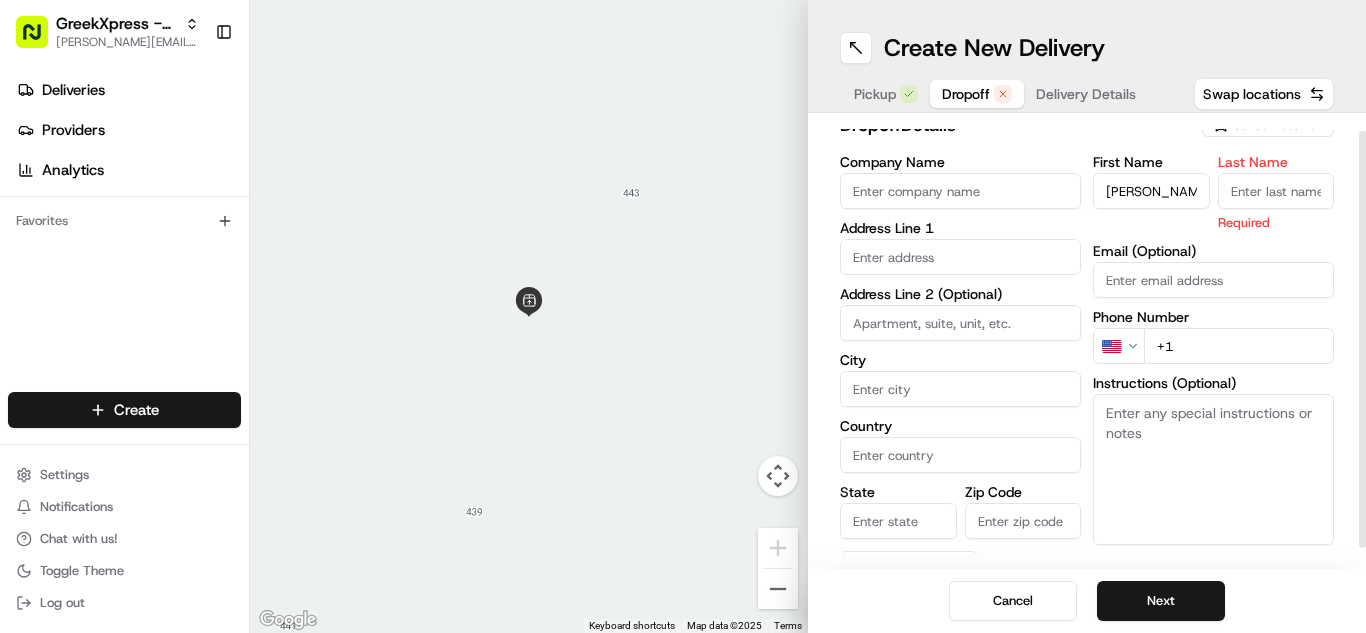 click on "Last Name" at bounding box center (1276, 191) 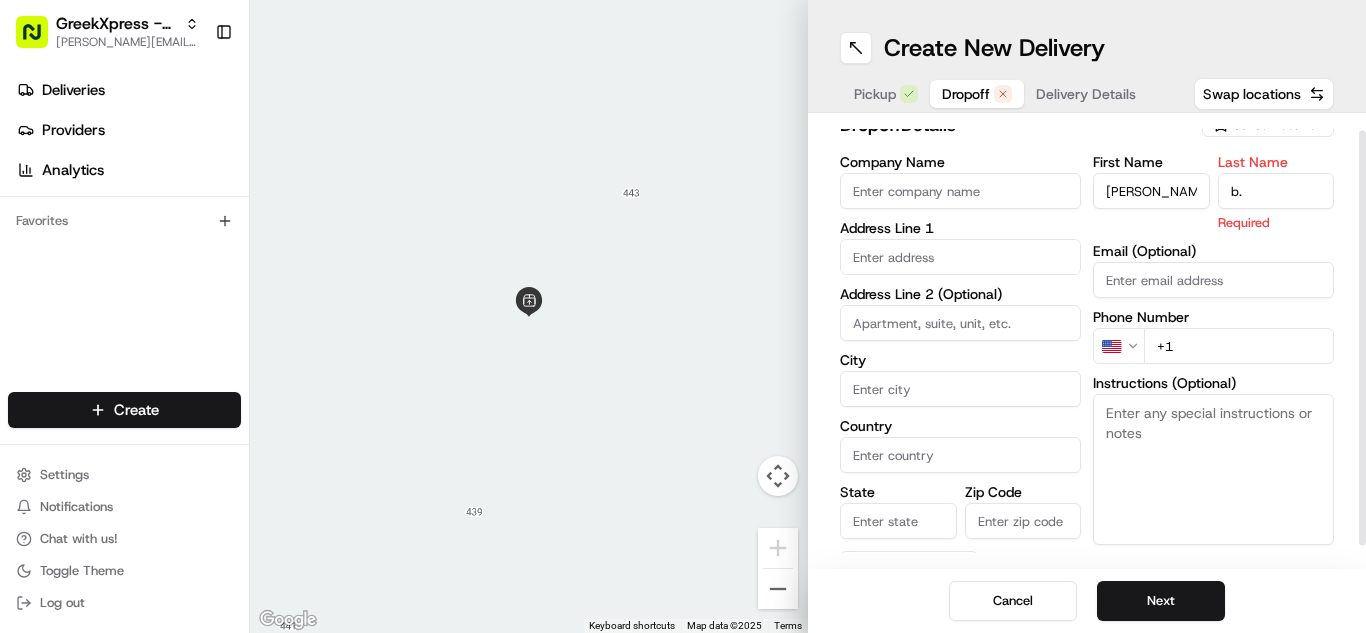 type on "b." 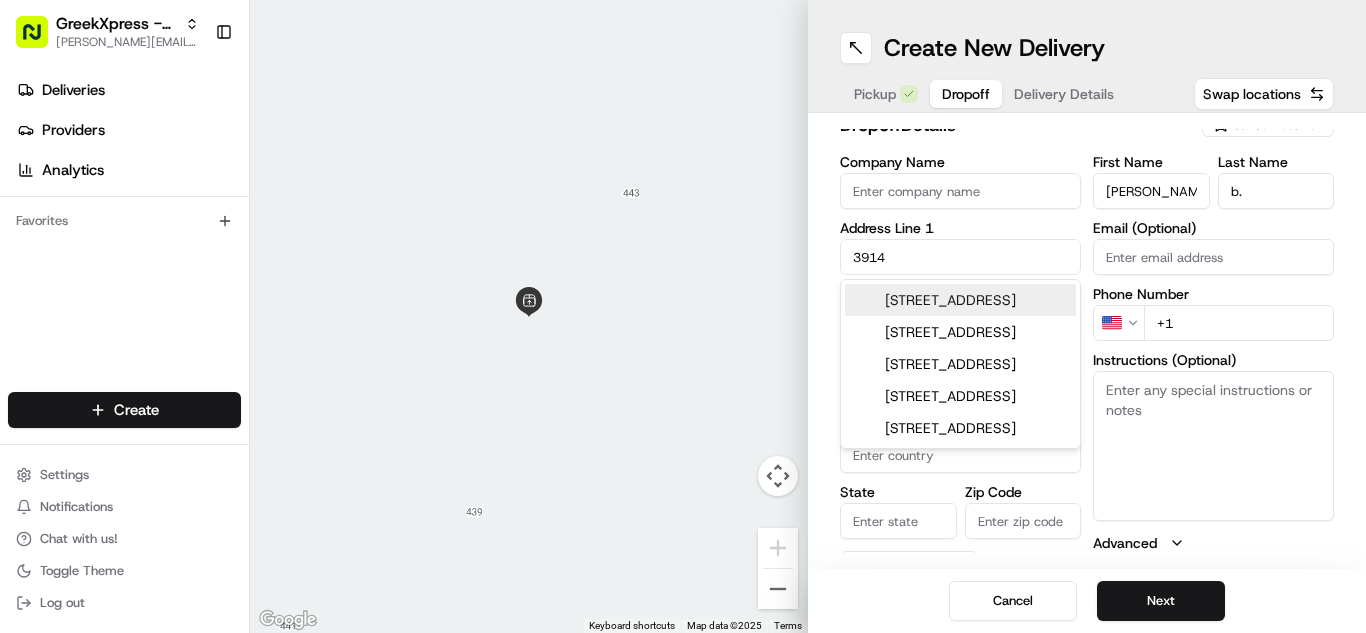 click on "[STREET_ADDRESS]" at bounding box center (960, 300) 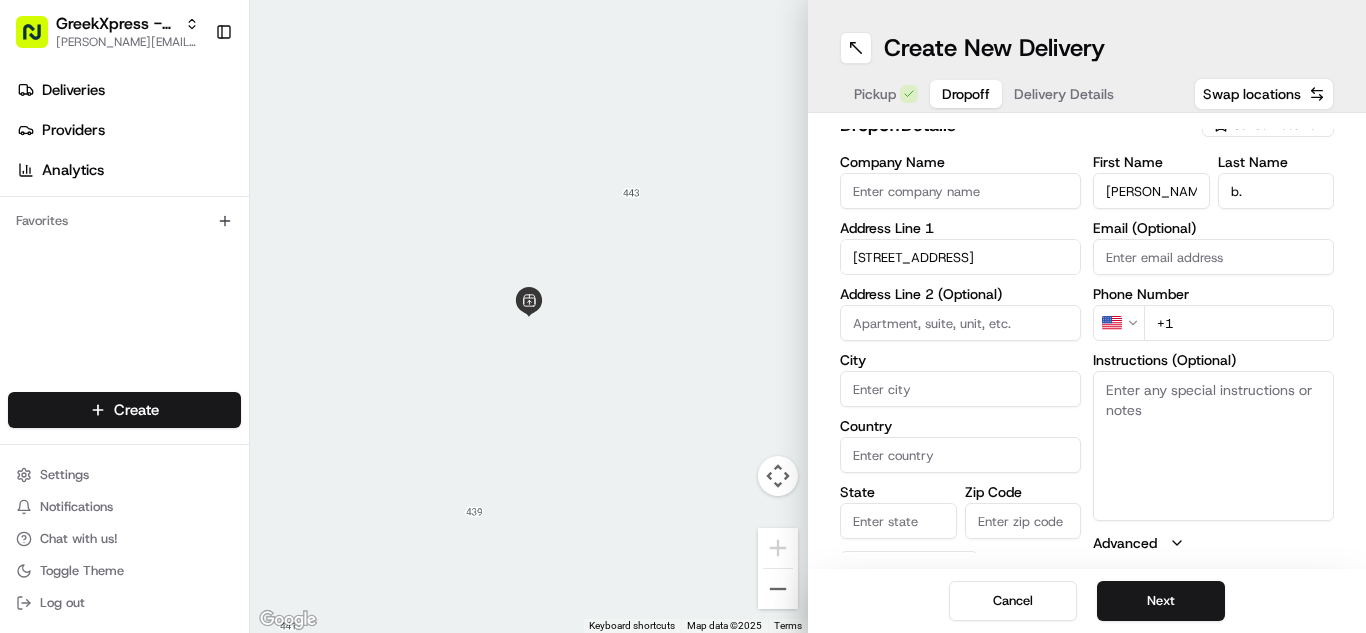 type on "[STREET_ADDRESS][PERSON_NAME]" 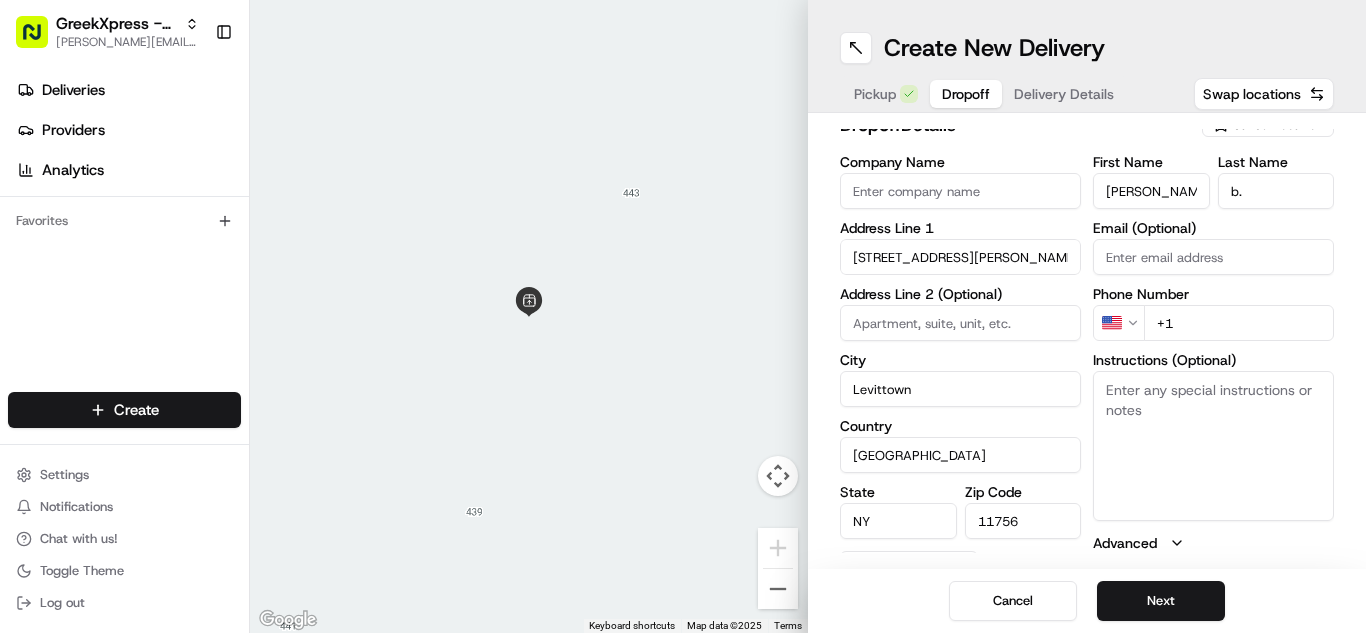 type on "[GEOGRAPHIC_DATA]" 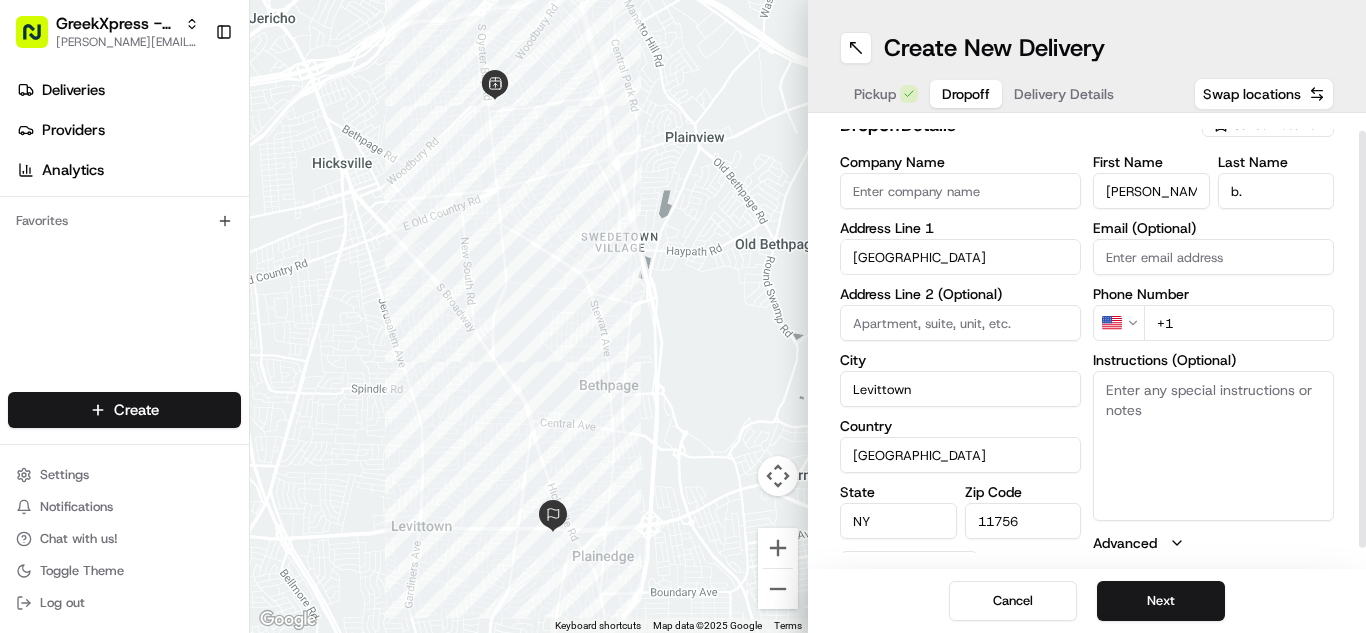 click on "+1" at bounding box center [1239, 323] 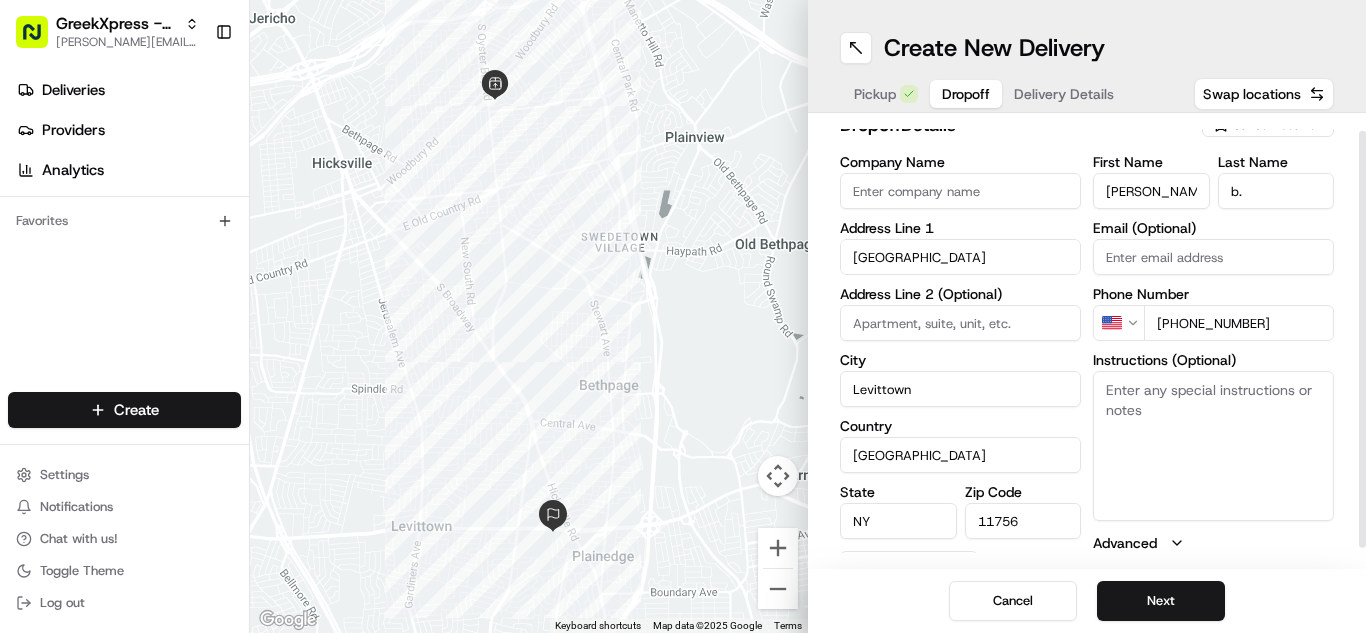 type on "[PHONE_NUMBER]" 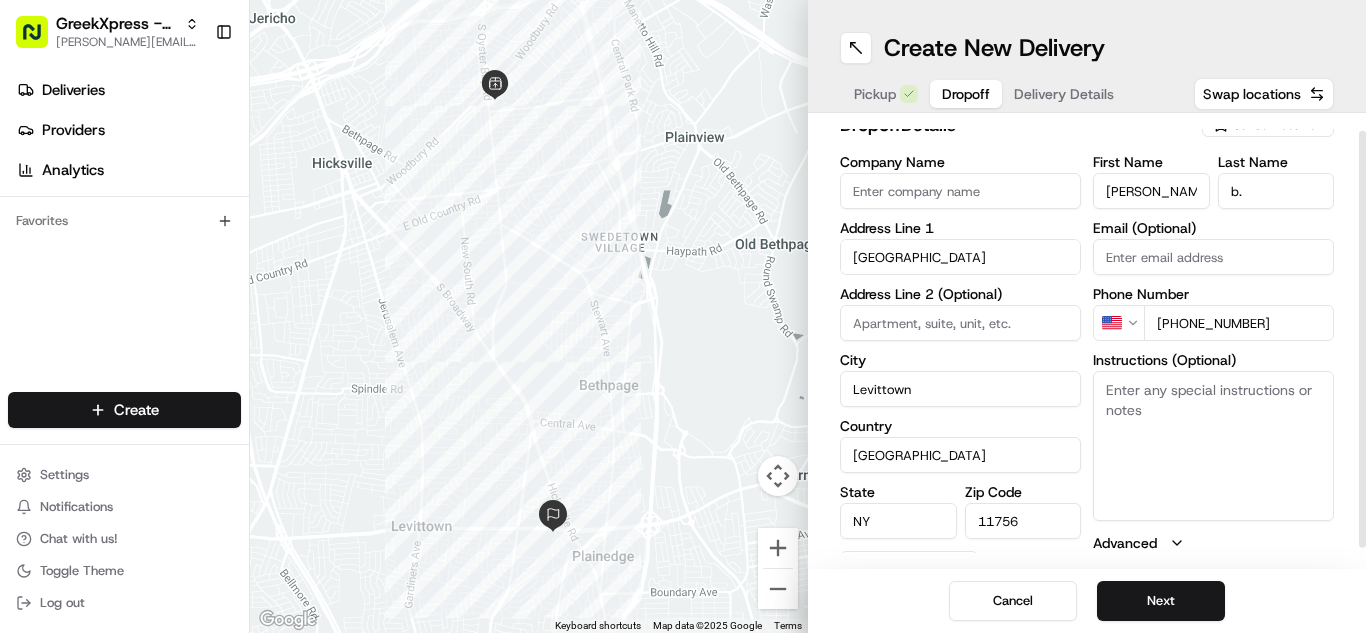 paste on "Please hand to customer or call upon arrival do not leave the order outside. Thank you" 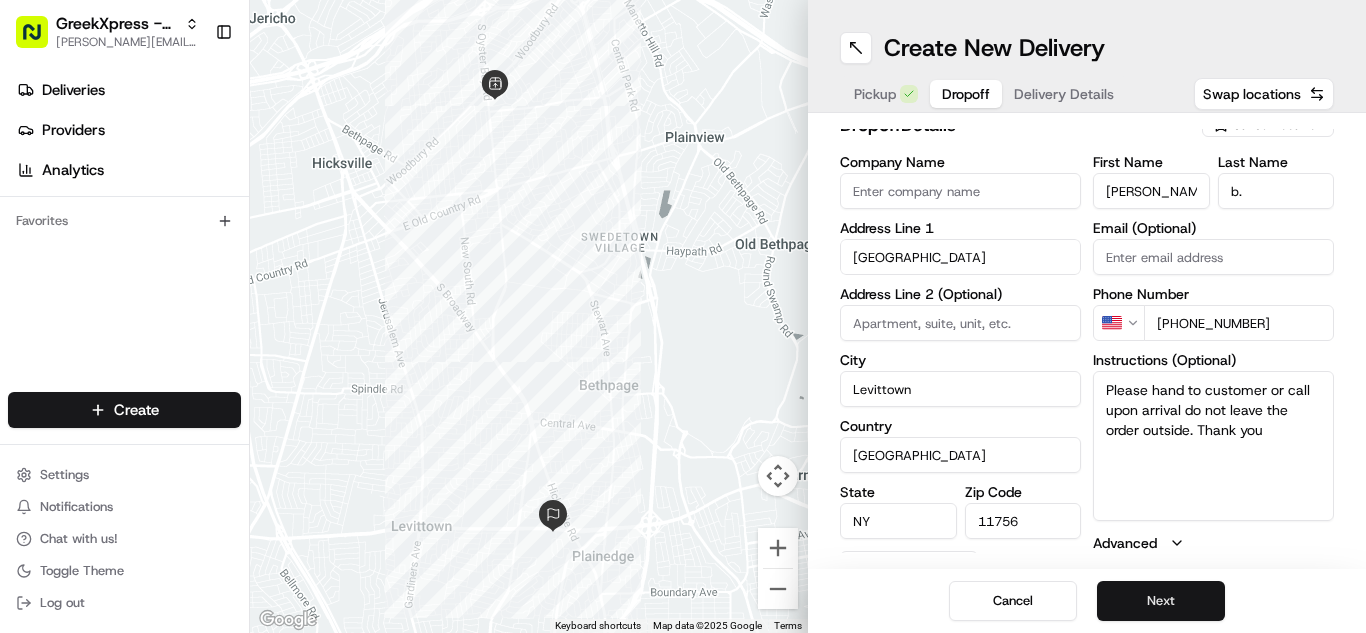 type on "Please hand to customer or call upon arrival do not leave the order outside. Thank you" 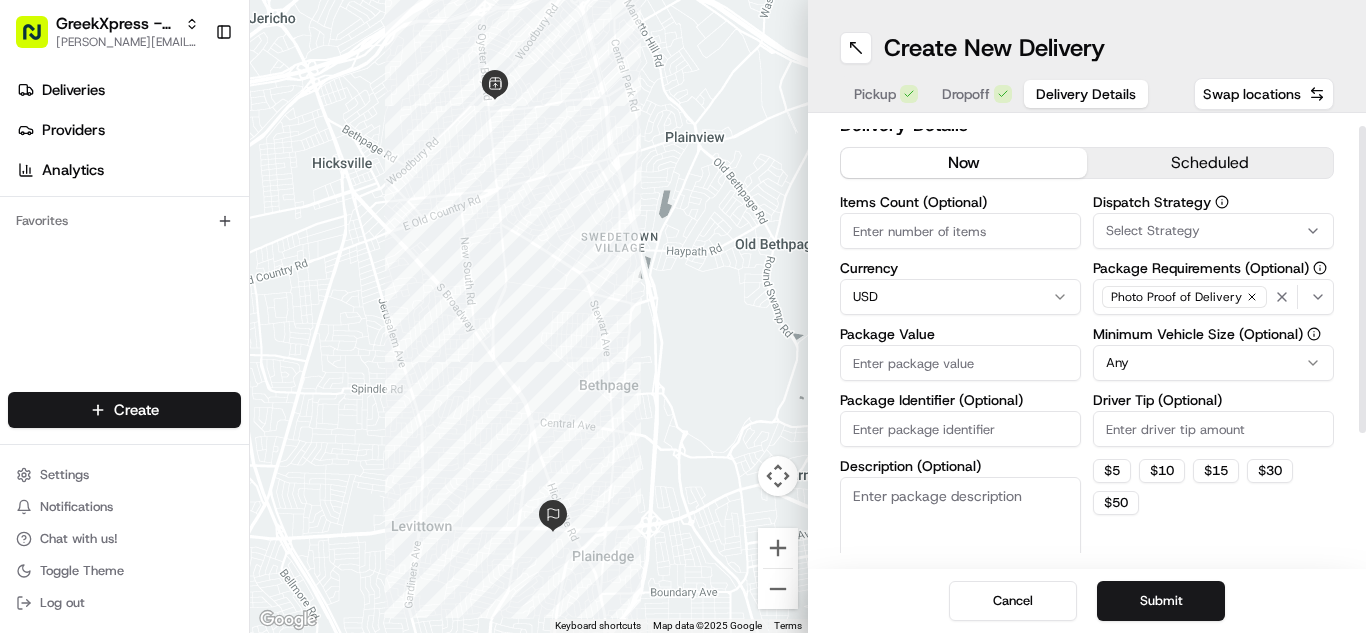 click on "Package Value" at bounding box center (960, 363) 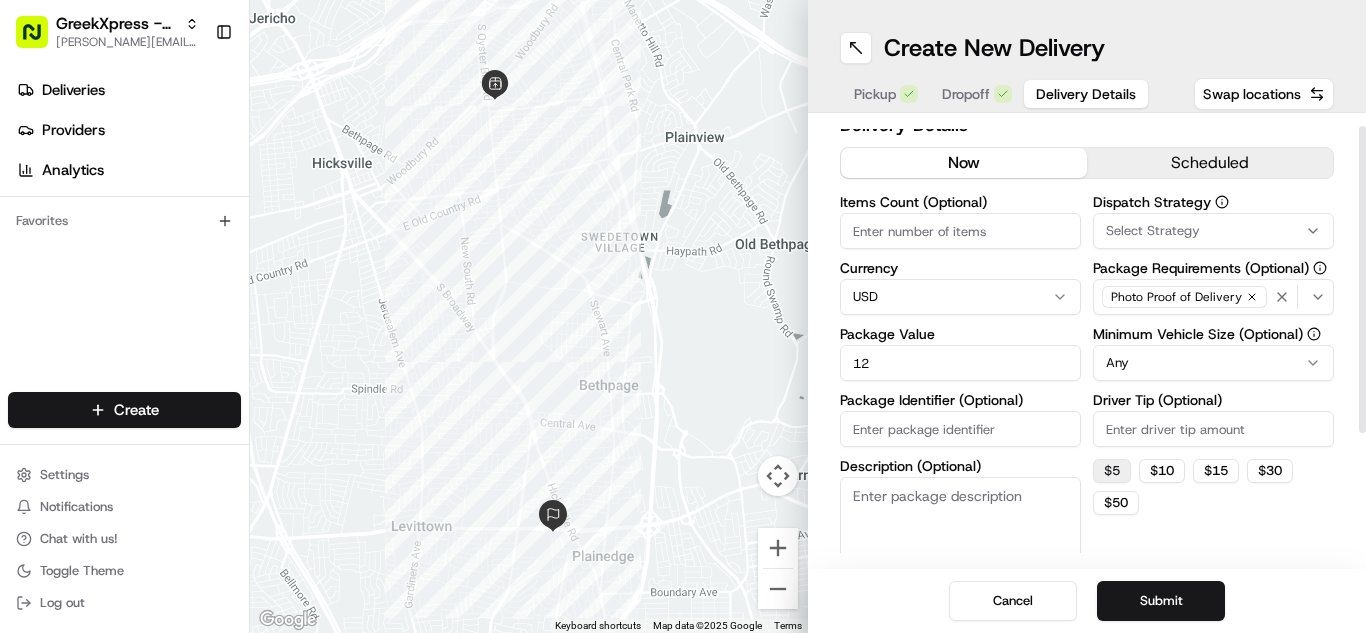 type on "12" 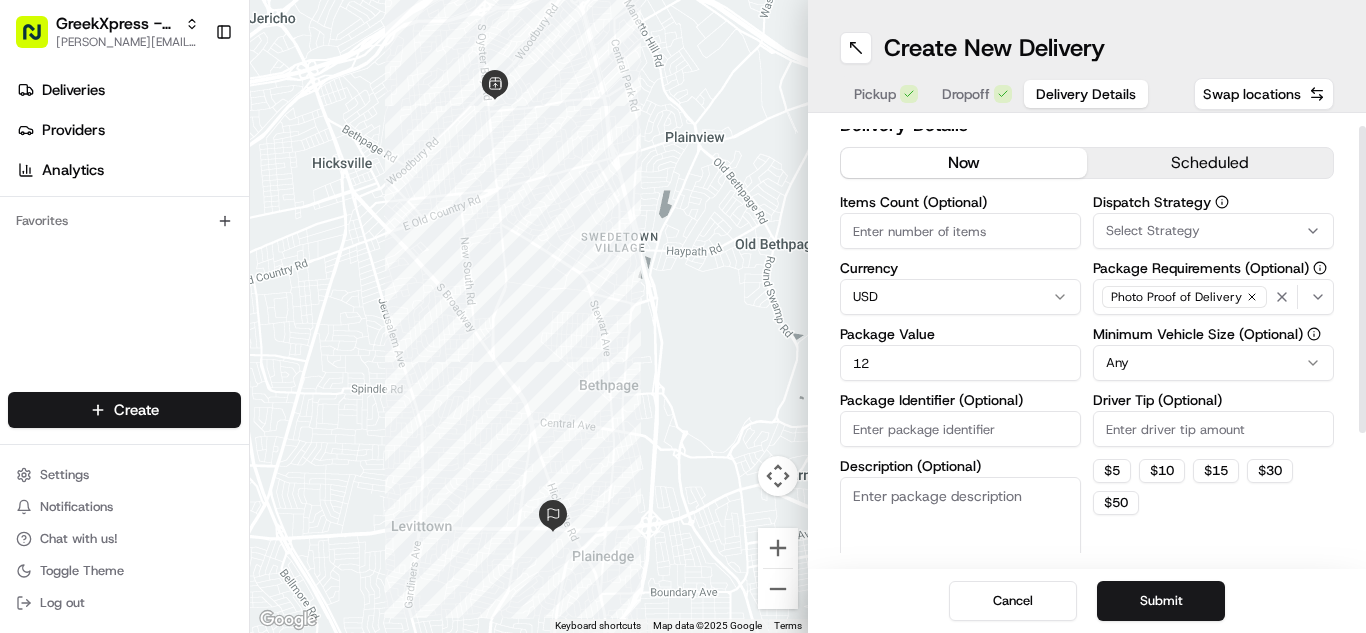 type on "5" 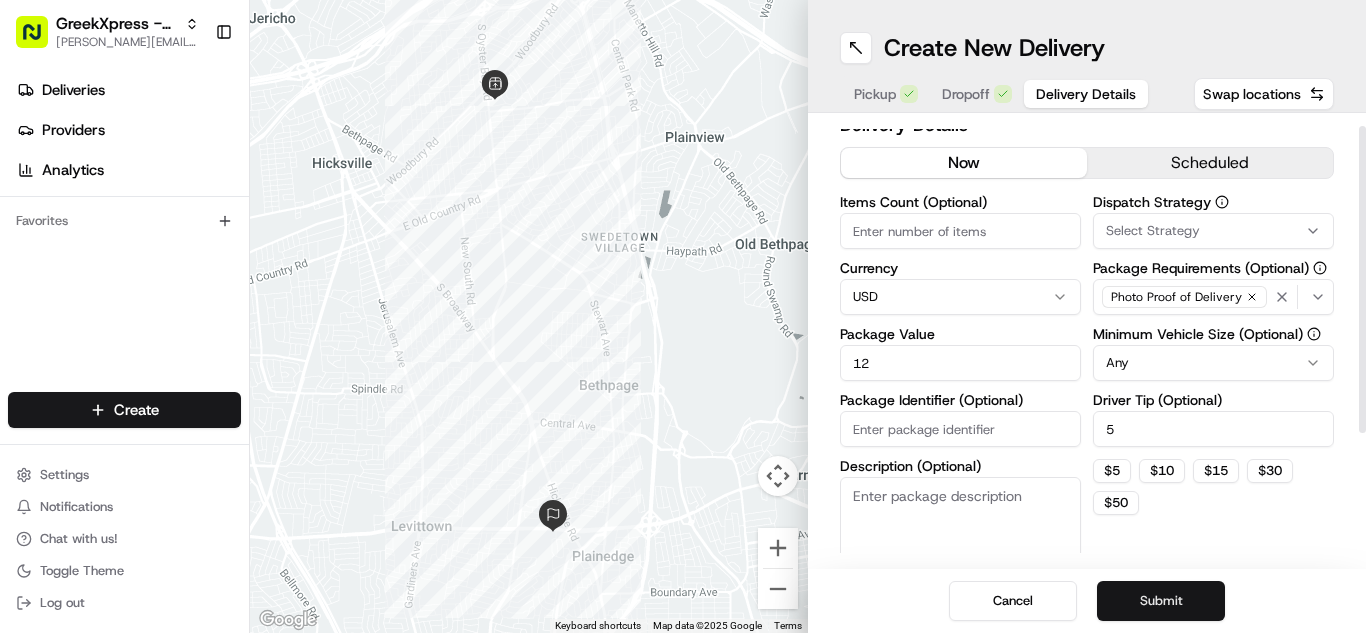 click on "Submit" at bounding box center (1161, 601) 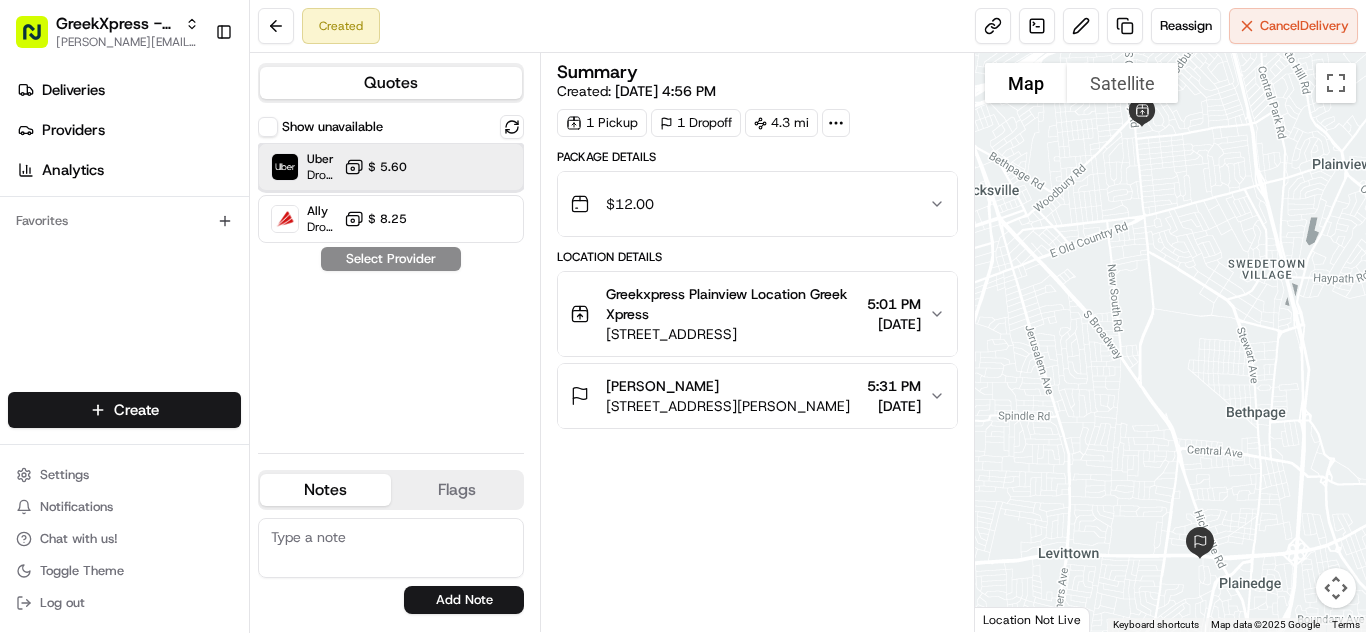 click on "Uber Dropoff ETA   28 minutes $   5.60" at bounding box center (391, 167) 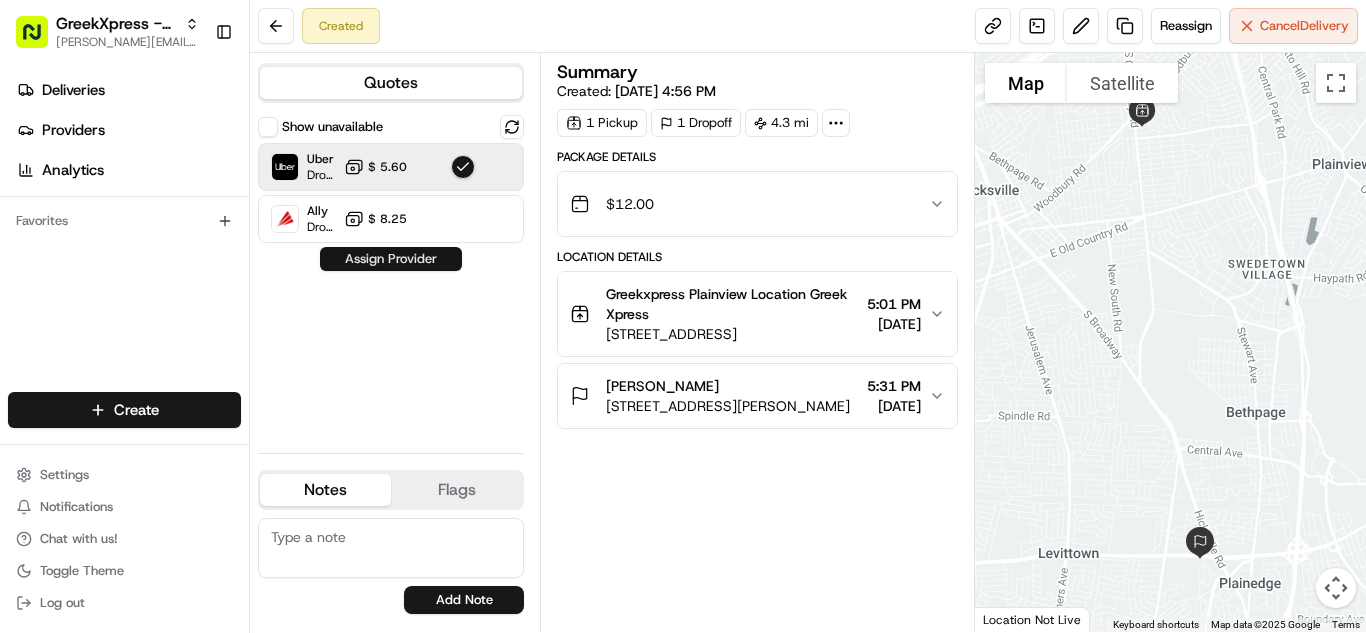 click on "Assign Provider" at bounding box center [391, 259] 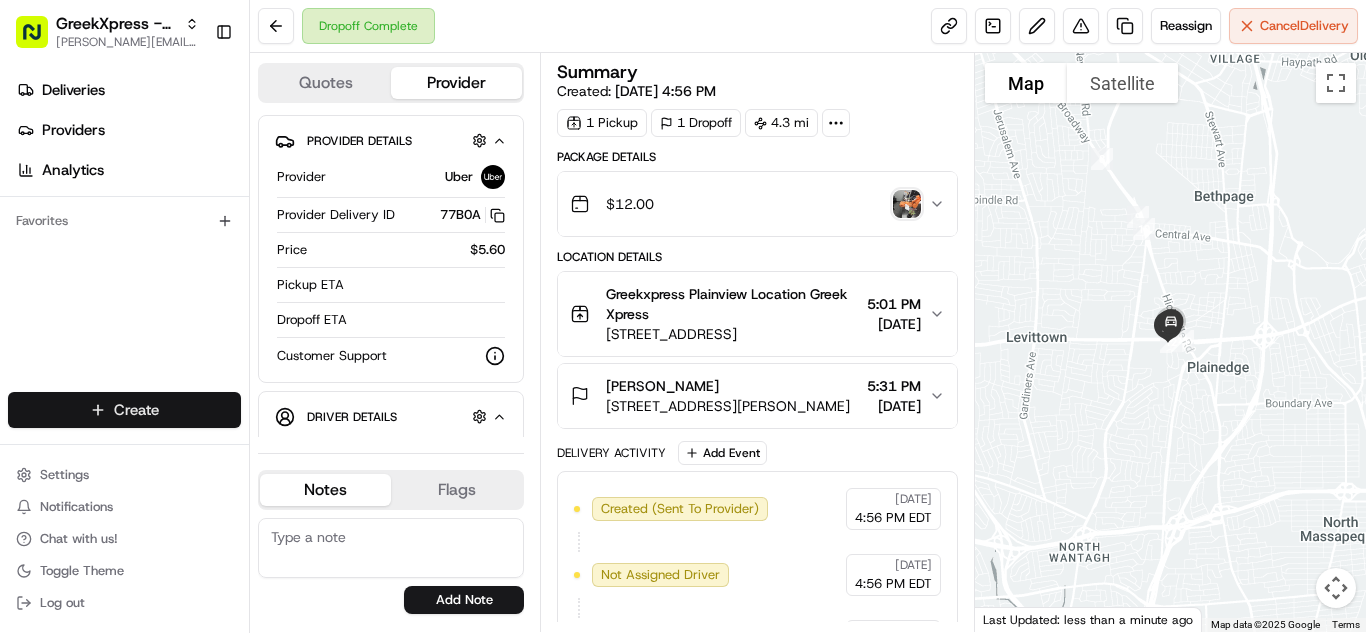 click on "GreekXpress - Plainview [EMAIL_ADDRESS][DOMAIN_NAME] Toggle Sidebar Deliveries Providers Analytics Favorites Main Menu Members & Organization Organization Users Roles Preferences Customization Tracking Orchestration Automations Dispatch Strategy Locations Pickup Locations Dropoff Locations Billing Billing Refund Requests Integrations Notification Triggers Webhooks API Keys Request Logs Create Settings Notifications Chat with us! Toggle Theme Log out Dropoff Complete Reassign Cancel  Delivery Quotes Provider Provider Details Hidden ( 1 ) Provider Uber   Provider Delivery ID 77B0A Copy  del_U0vC5SUeQjyxU9-xsNd7Cg 77B0A Price $5.60 Pickup ETA Dropoff ETA Customer Support Driver Details Hidden ( 5 ) Name HARSH R. Pickup Phone Number +1 312 766 6835 ext. 19745619 Dropoff Phone Number [PHONE_NUMBER] Tip $5.00 Type car Make Ford Model Escape Color darkblue License Plate Number ***7339 Notes Flags [EMAIL_ADDRESS][DOMAIN_NAME] Add Note [EMAIL_ADDRESS][DOMAIN_NAME] Add Flag Summary Created:   [DATE] 4:56 PM 1   Pickup 1" at bounding box center [683, 316] 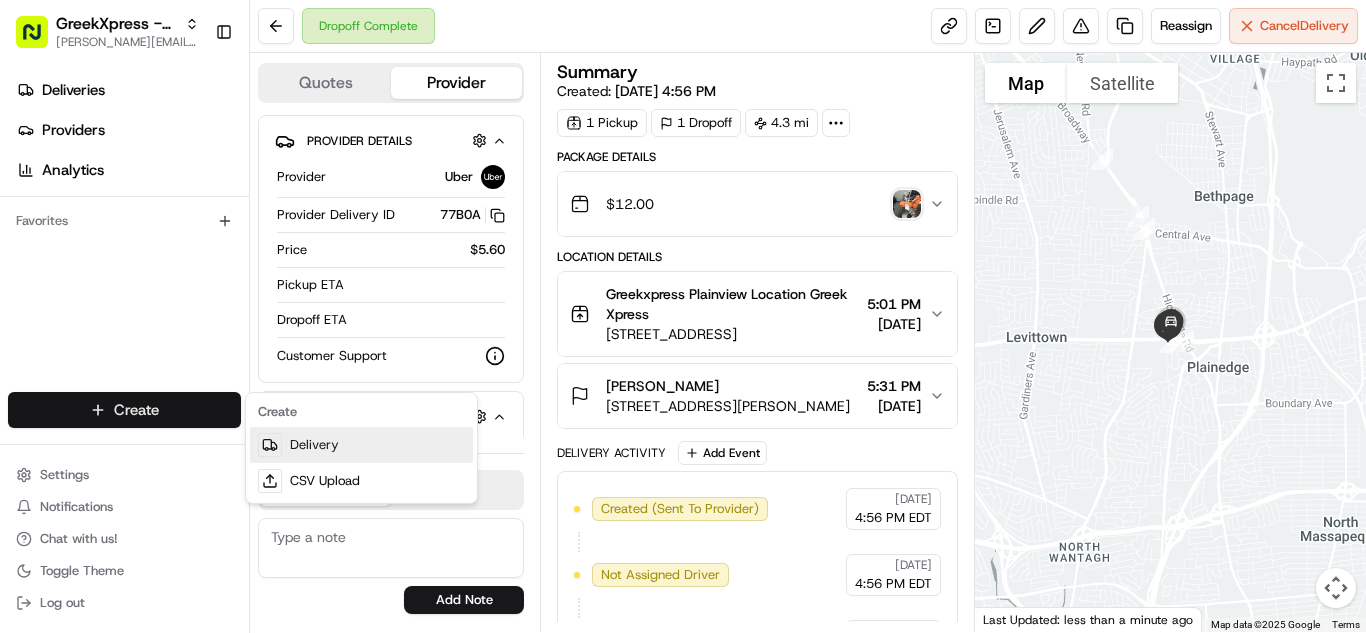 click on "Delivery" at bounding box center [361, 445] 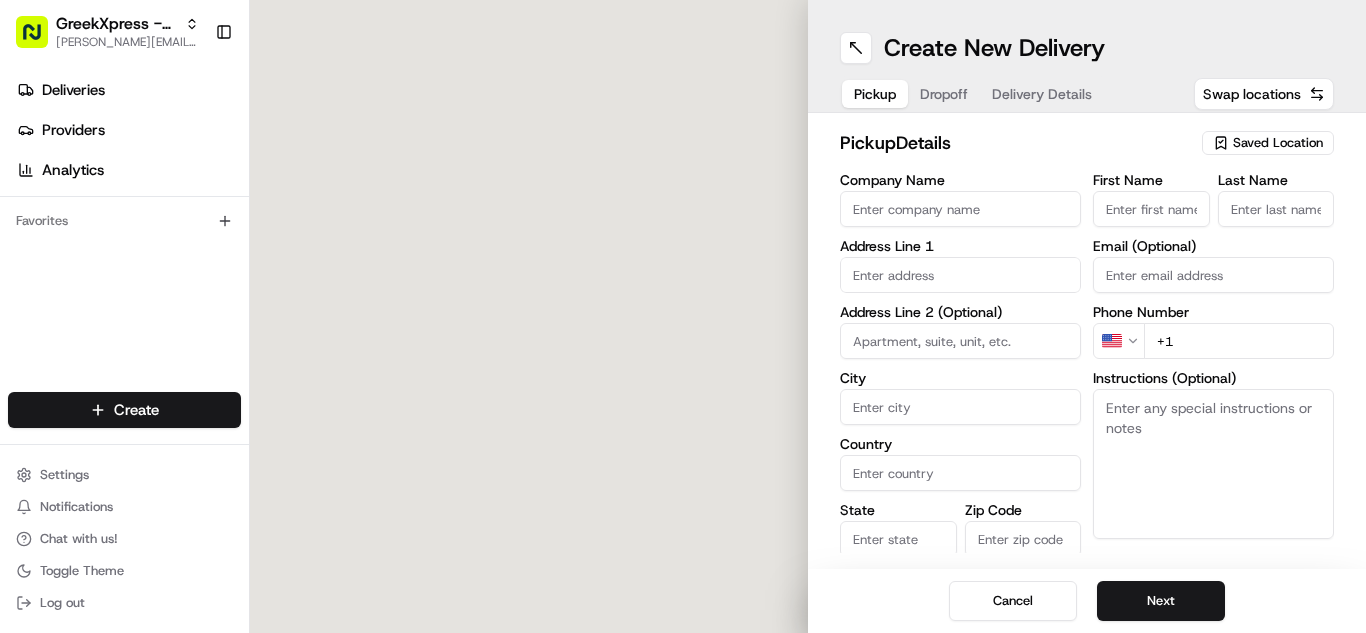 click on "Saved Location" at bounding box center [1278, 143] 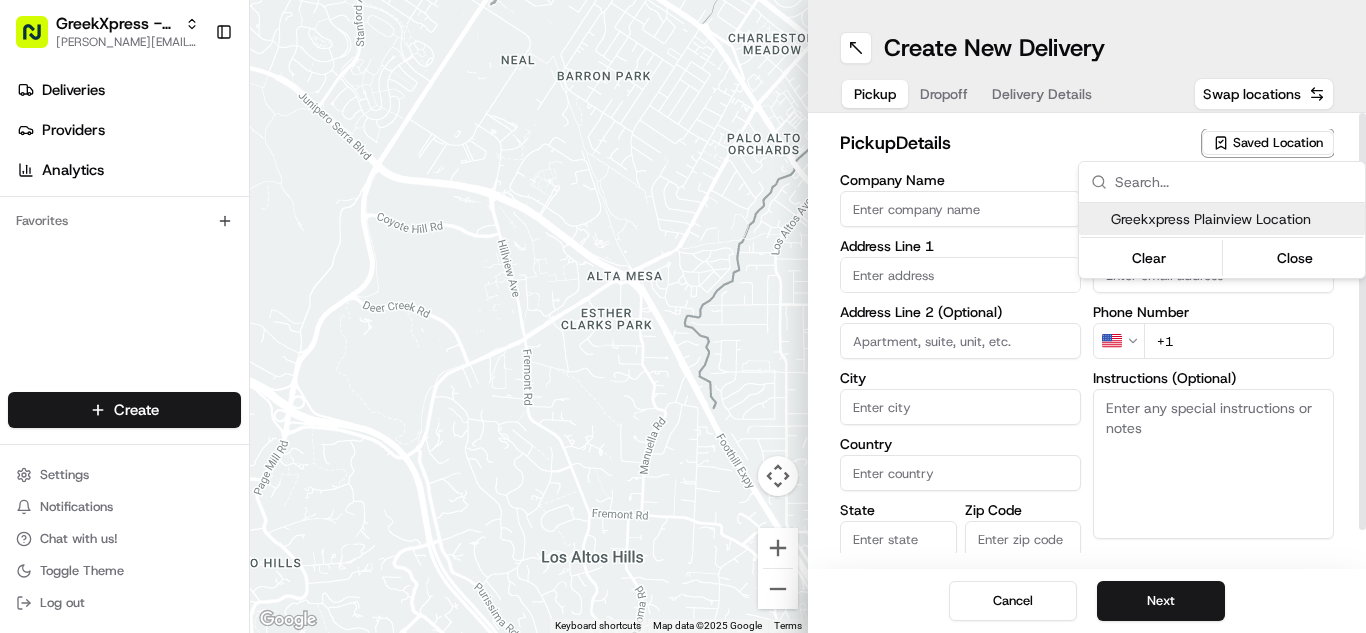 click on "Greekxpress Plainview Location" at bounding box center [1234, 219] 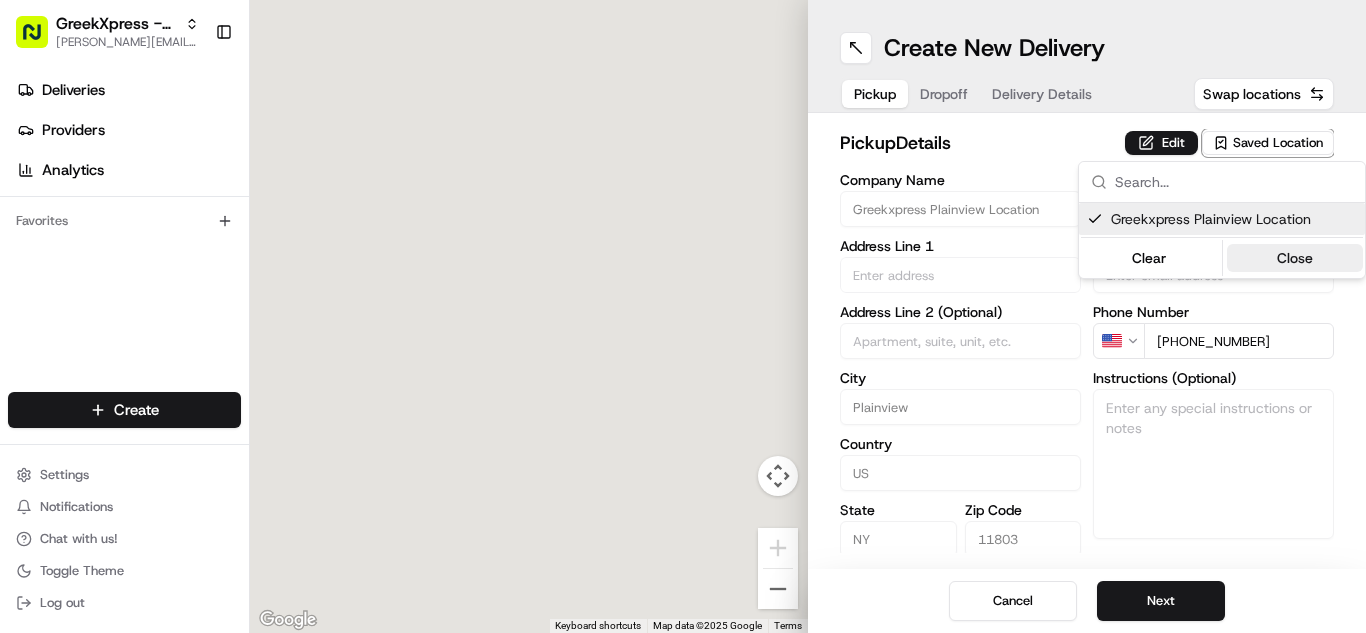 type on "Greekxpress Plainview Location" 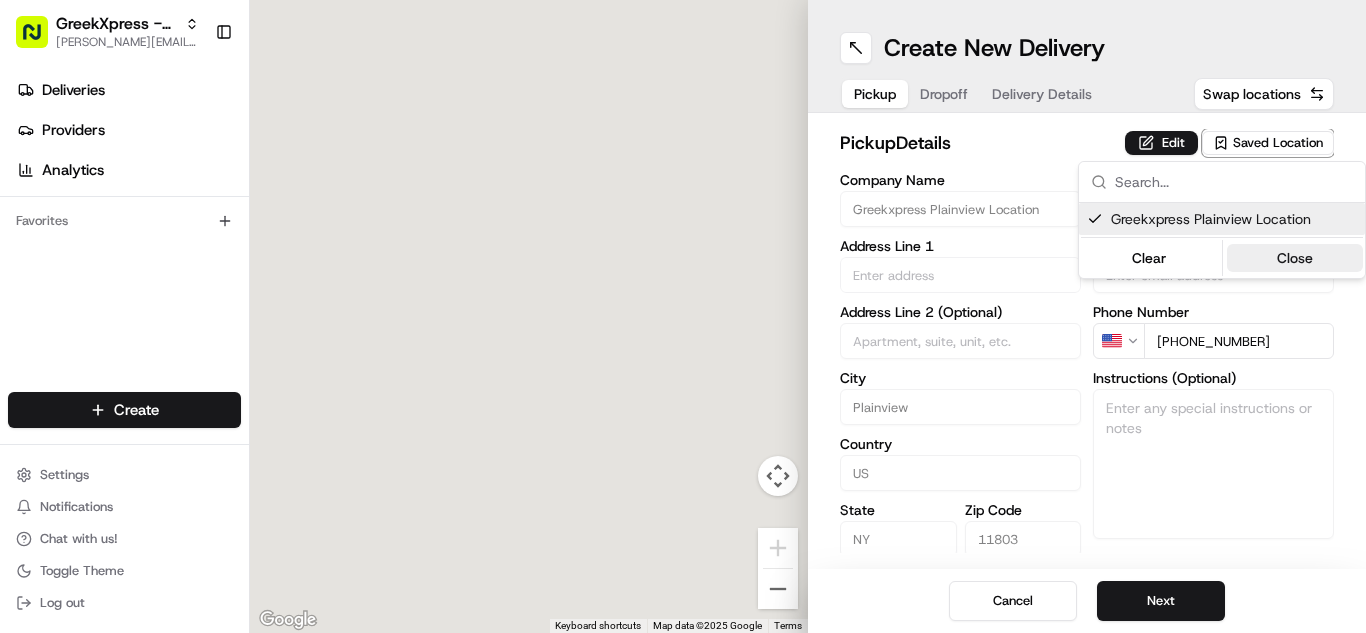 type on "[STREET_ADDRESS]" 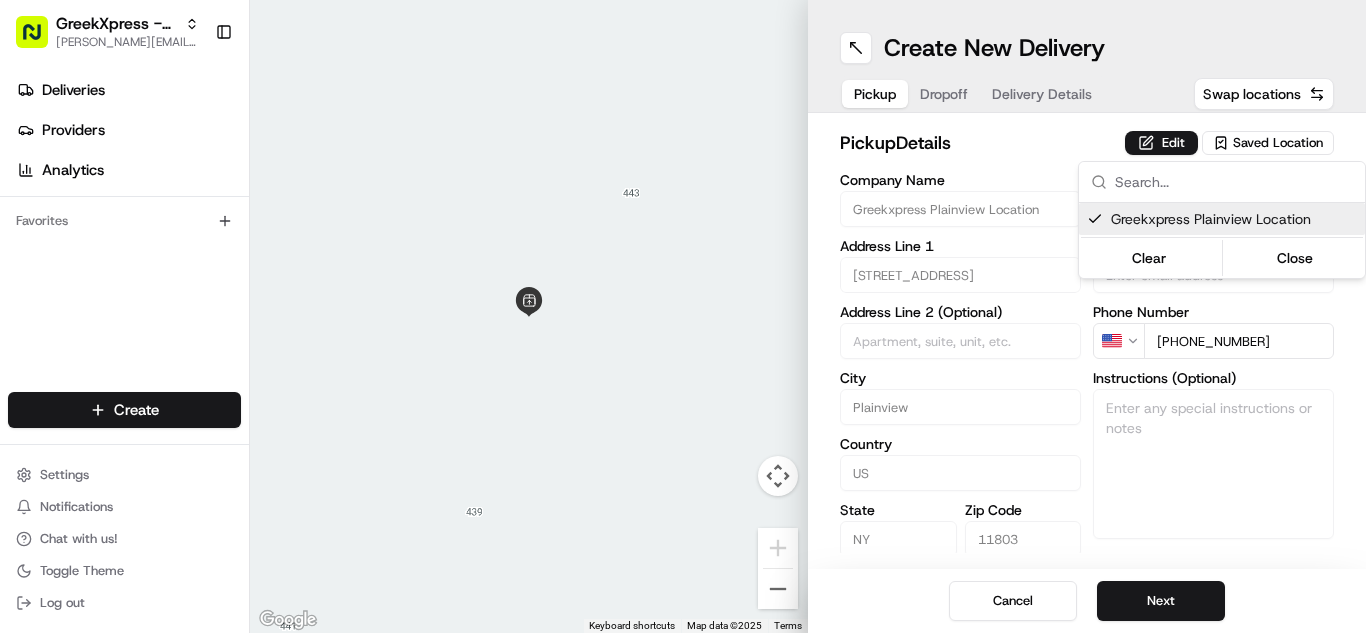 click on "GreekXpress - Plainview [EMAIL_ADDRESS][DOMAIN_NAME] Toggle Sidebar Deliveries Providers Analytics Favorites Main Menu Members & Organization Organization Users Roles Preferences Customization Tracking Orchestration Automations Dispatch Strategy Locations Pickup Locations Dropoff Locations Billing Billing Refund Requests Integrations Notification Triggers Webhooks API Keys Request Logs Create Settings Notifications Chat with us! Toggle Theme Log out To navigate the map with touch gestures double-tap and hold your finger on the map, then drag the map. ← Move left → Move right ↑ Move up ↓ Move down + Zoom in - Zoom out Home Jump left by 75% End Jump right by 75% Page Up Jump up by 75% Page Down Jump down by 75% Keyboard shortcuts Map Data Map data ©2025 Map data ©2025 2 m  Click to toggle between metric and imperial units Terms Report a map error Create New Delivery Pickup Dropoff Delivery Details Swap locations pickup  Details  Edit Saved Location Company Name Greekxpress Plainview Location" at bounding box center [683, 316] 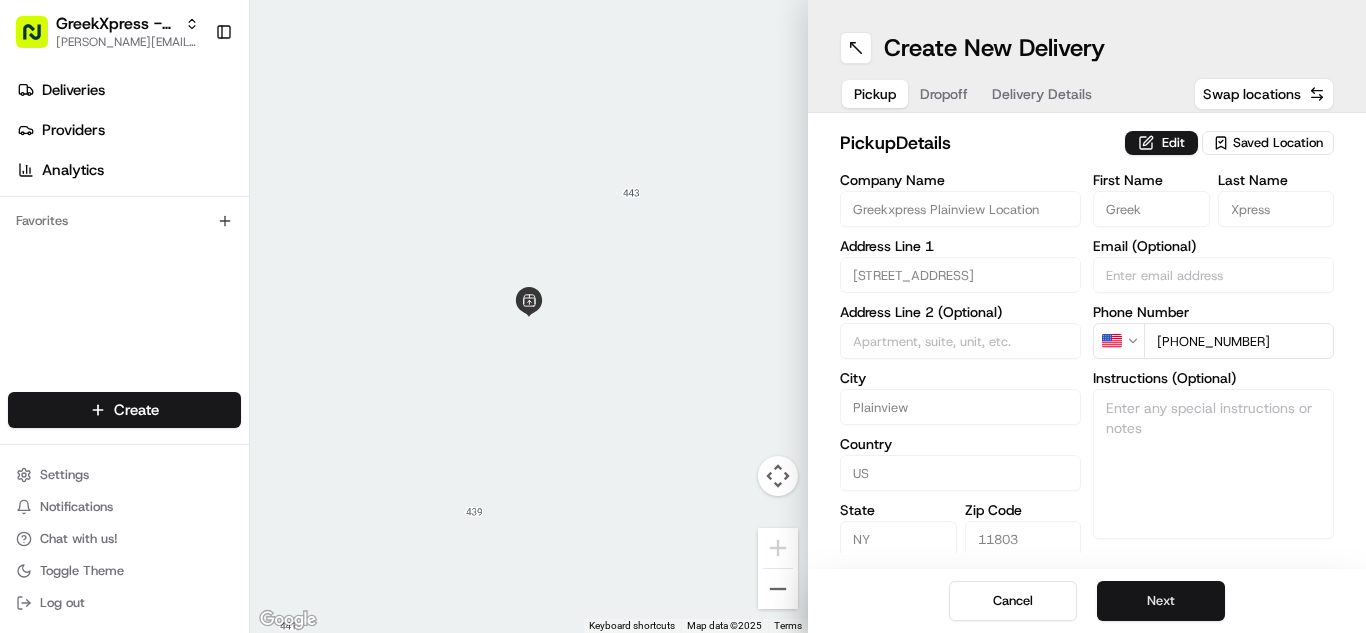 click on "Next" at bounding box center [1161, 601] 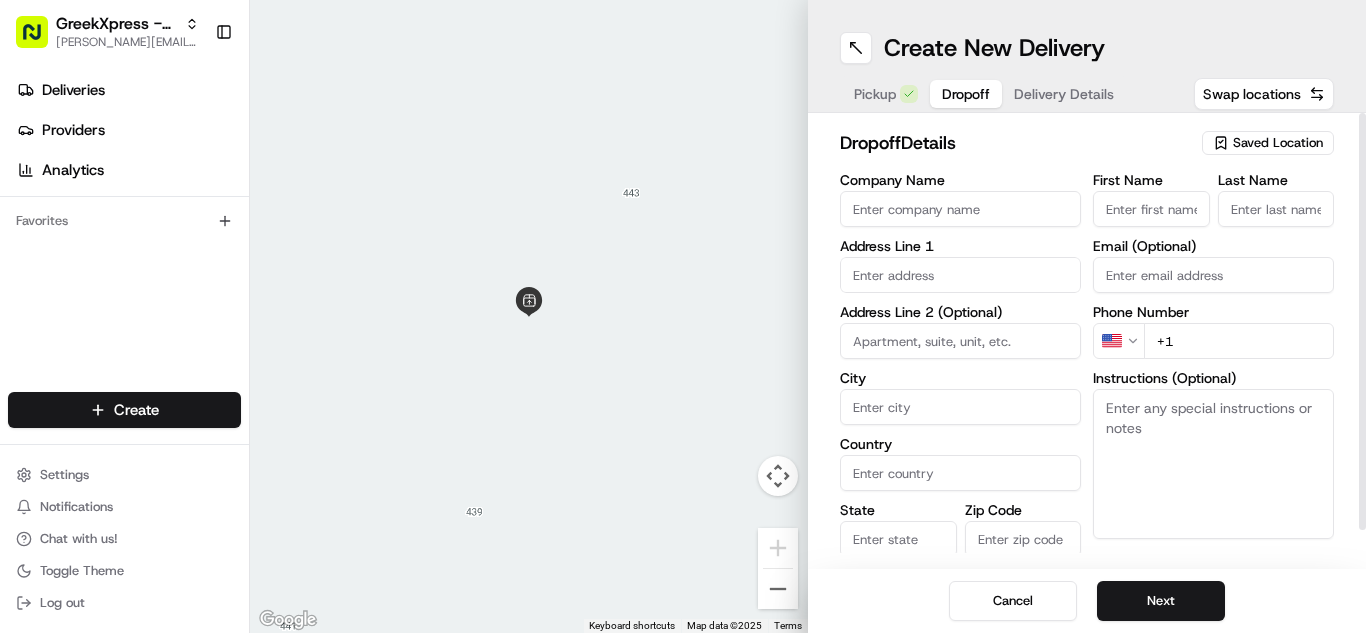 click on "First Name" at bounding box center [1151, 209] 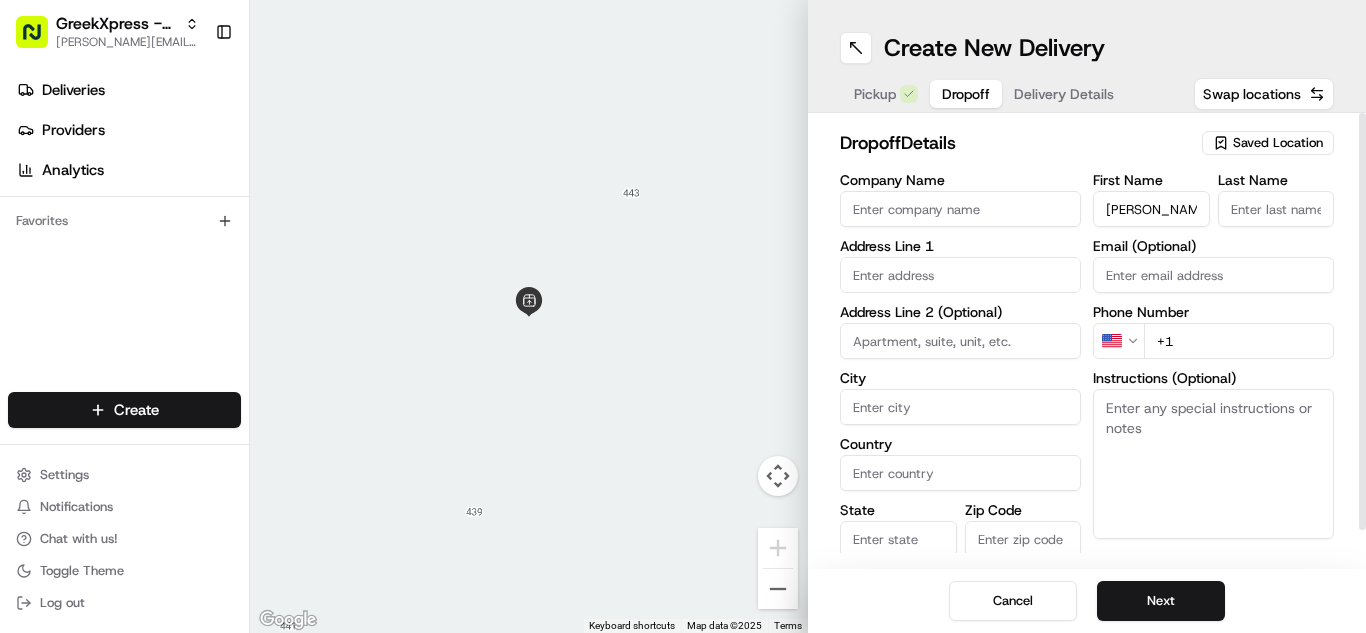 type on "[PERSON_NAME]" 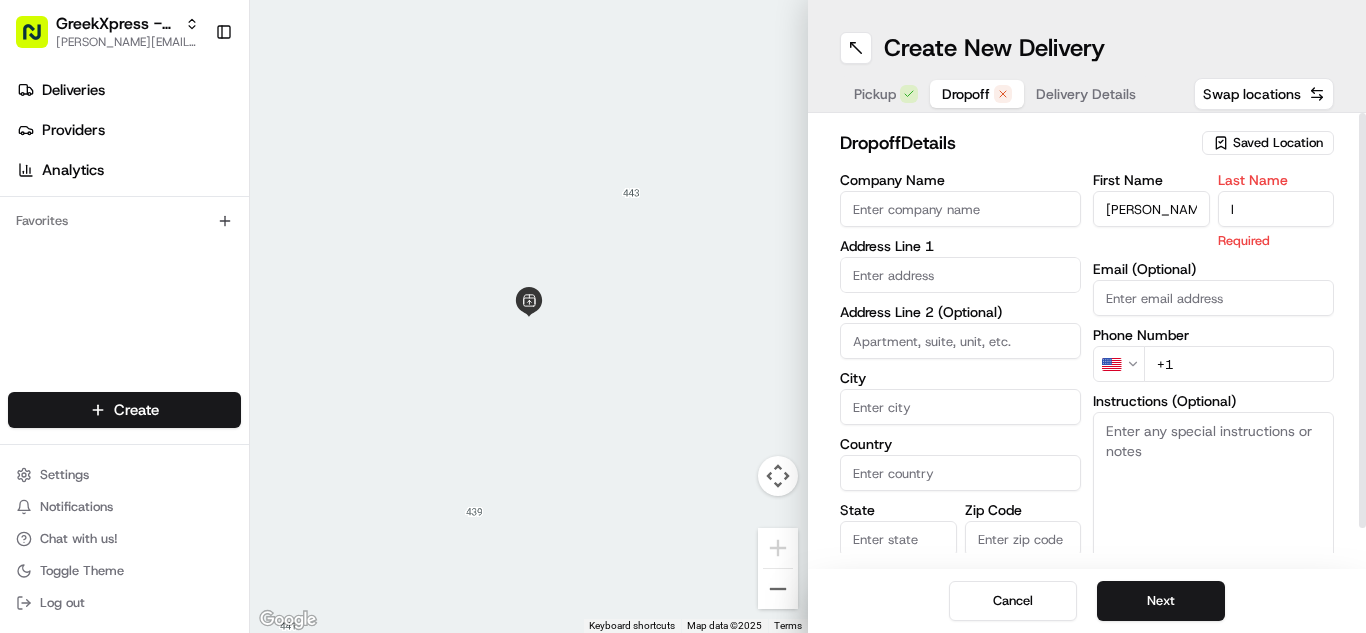 click on "l" at bounding box center [1276, 209] 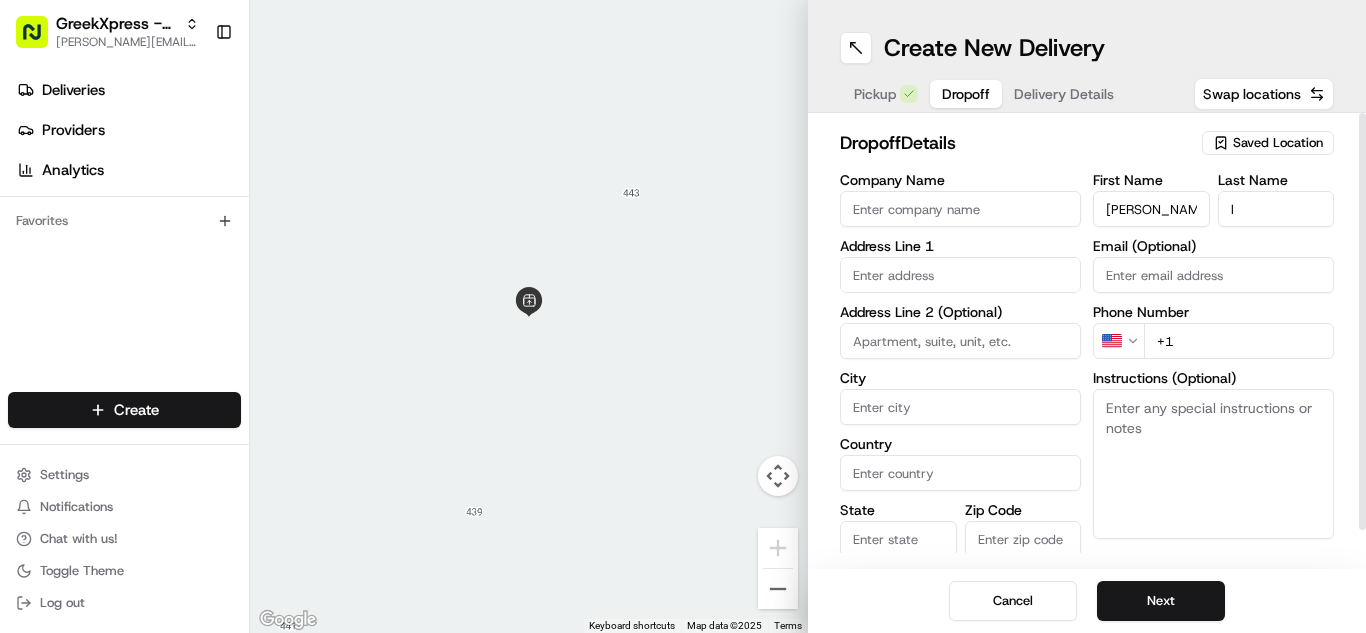 click on "+1" at bounding box center (1239, 341) 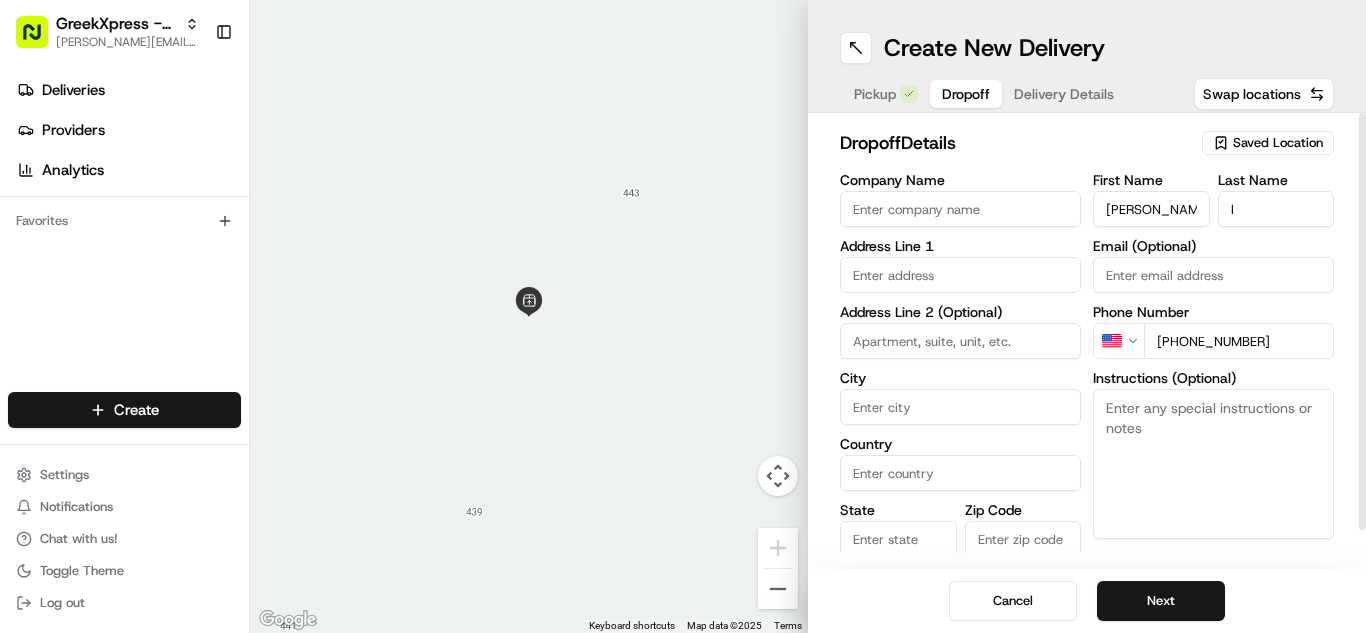 type on "[PHONE_NUMBER]" 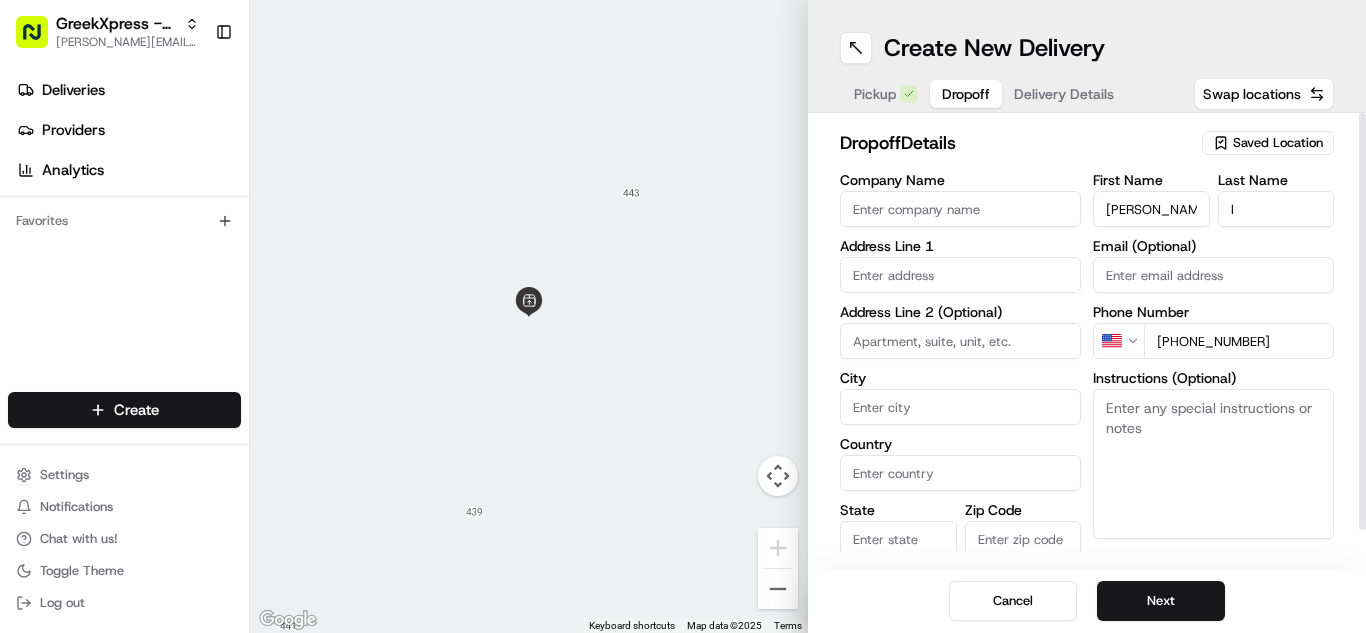 paste on "Please hand to customer or call upon arrival do not leave the order outside. Thank you" 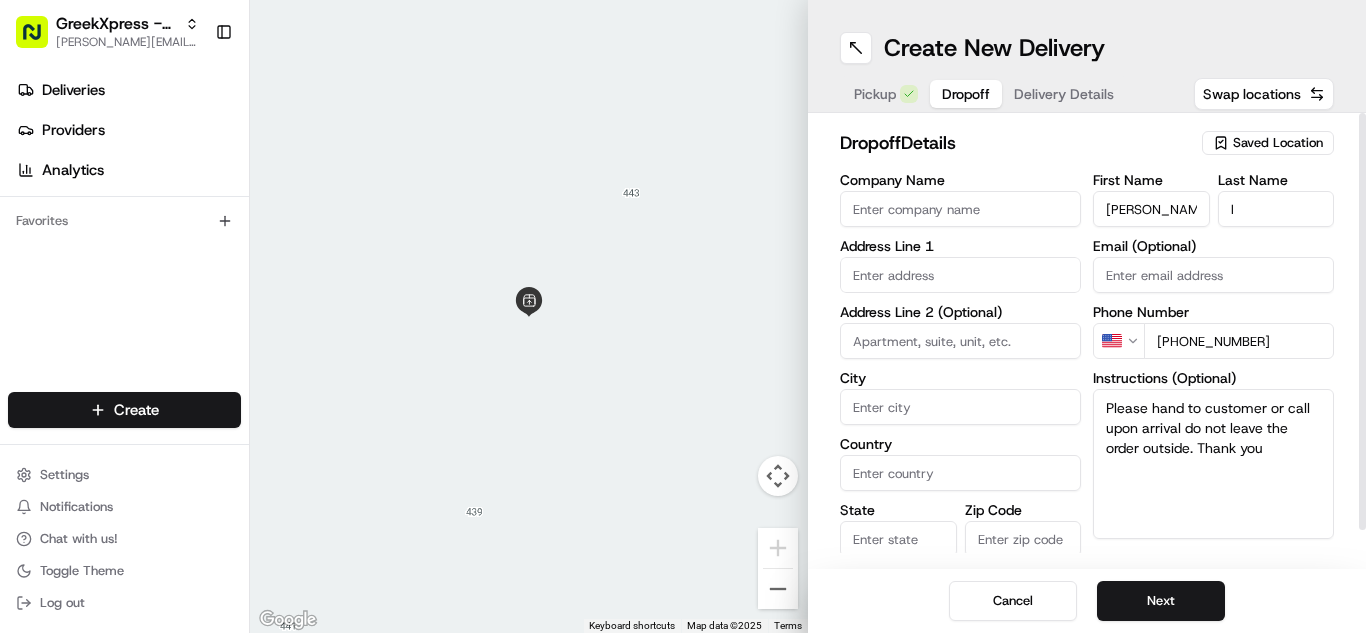 type on "Please hand to customer or call upon arrival do not leave the order outside. Thank you" 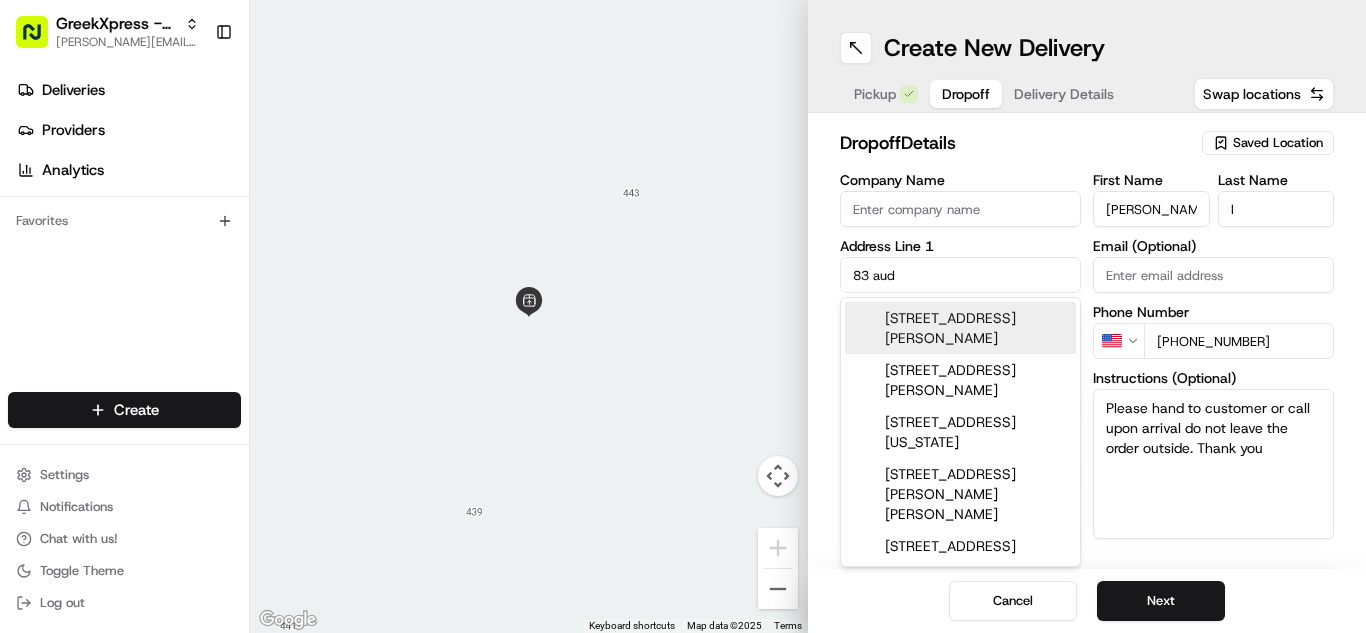 click on "[STREET_ADDRESS][PERSON_NAME]" at bounding box center [960, 328] 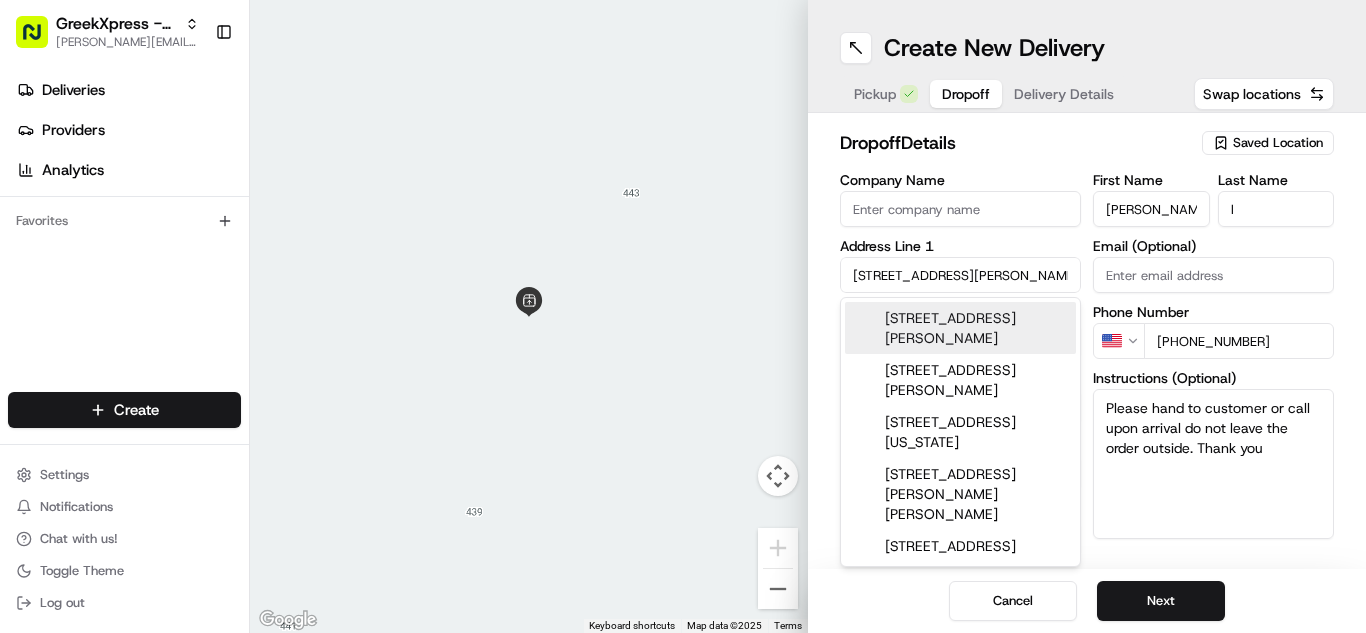 type on "[STREET_ADDRESS][PERSON_NAME]" 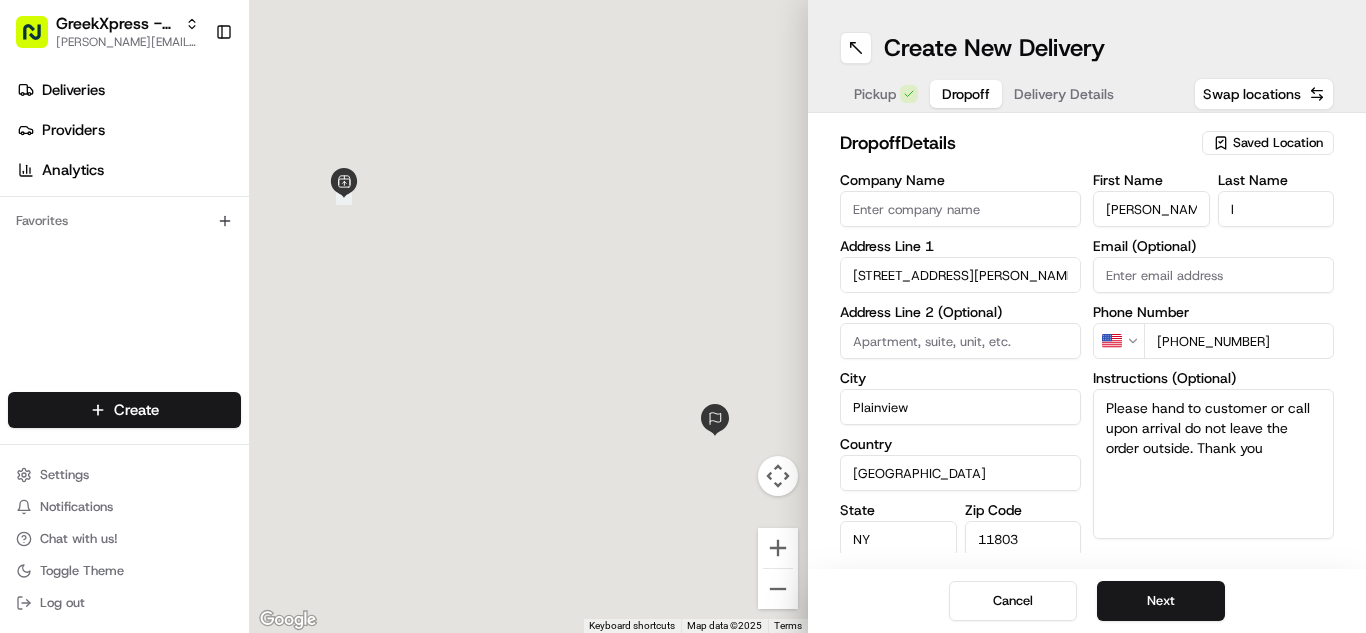 type on "[STREET_ADDRESS][PERSON_NAME]" 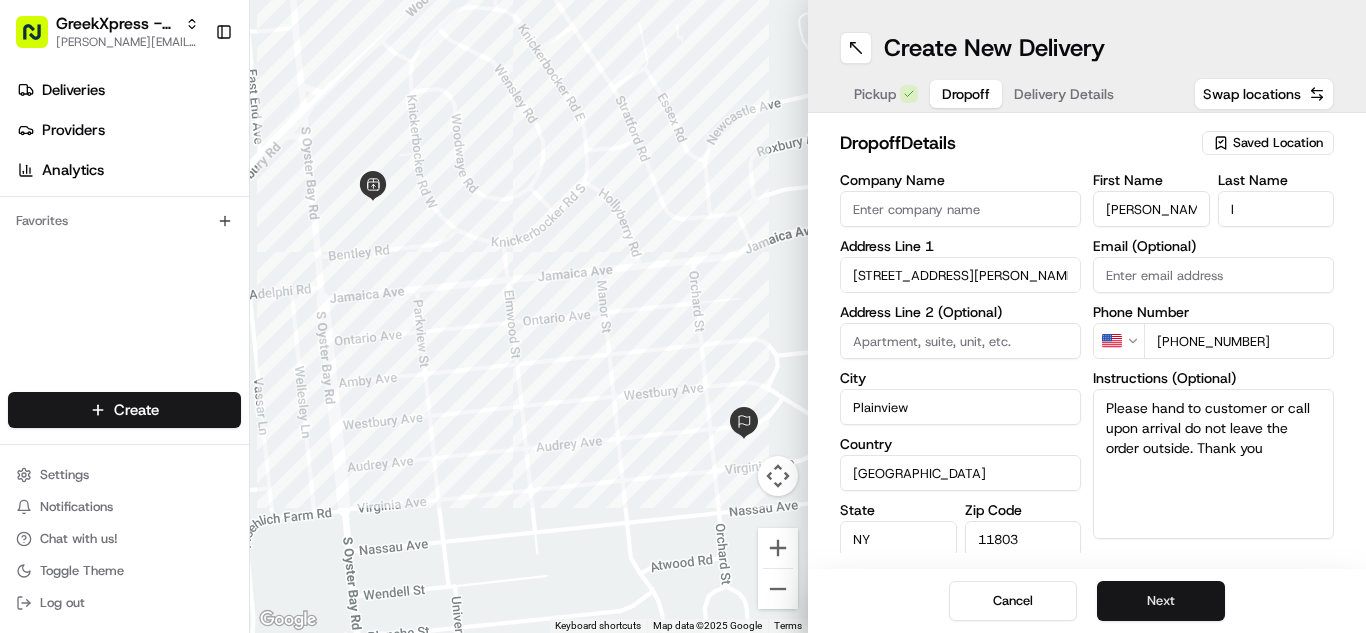 click on "Next" at bounding box center (1161, 601) 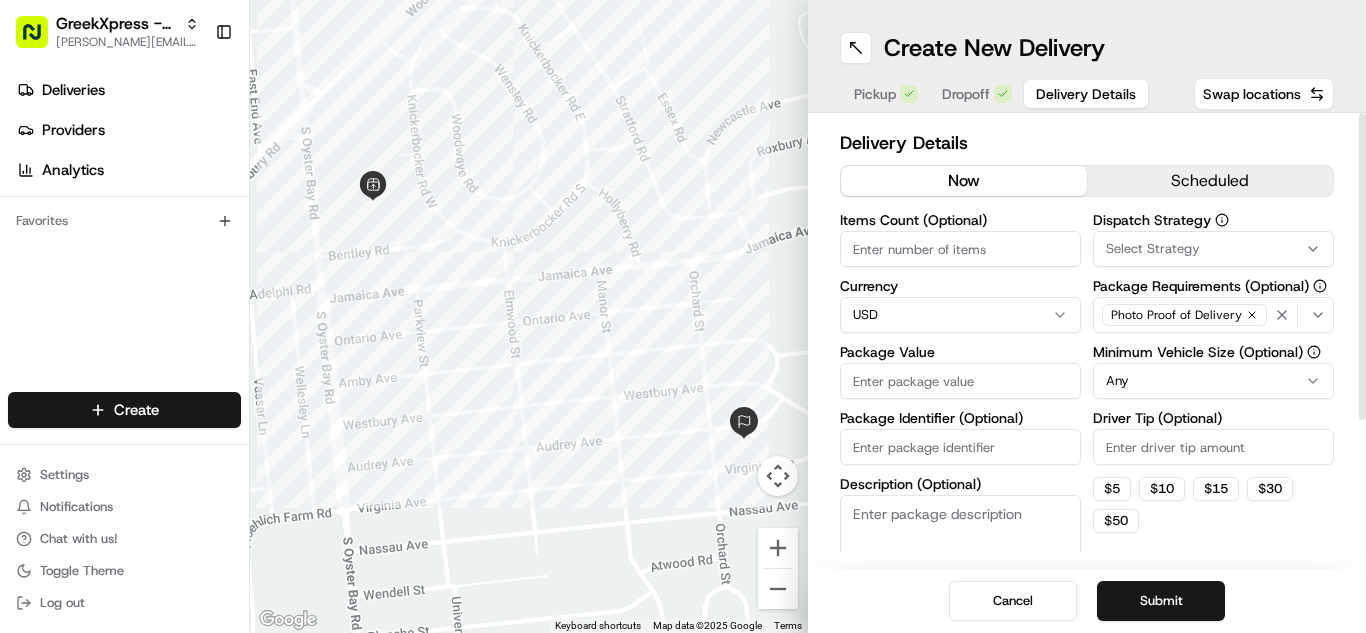 click on "Package Value" at bounding box center (960, 381) 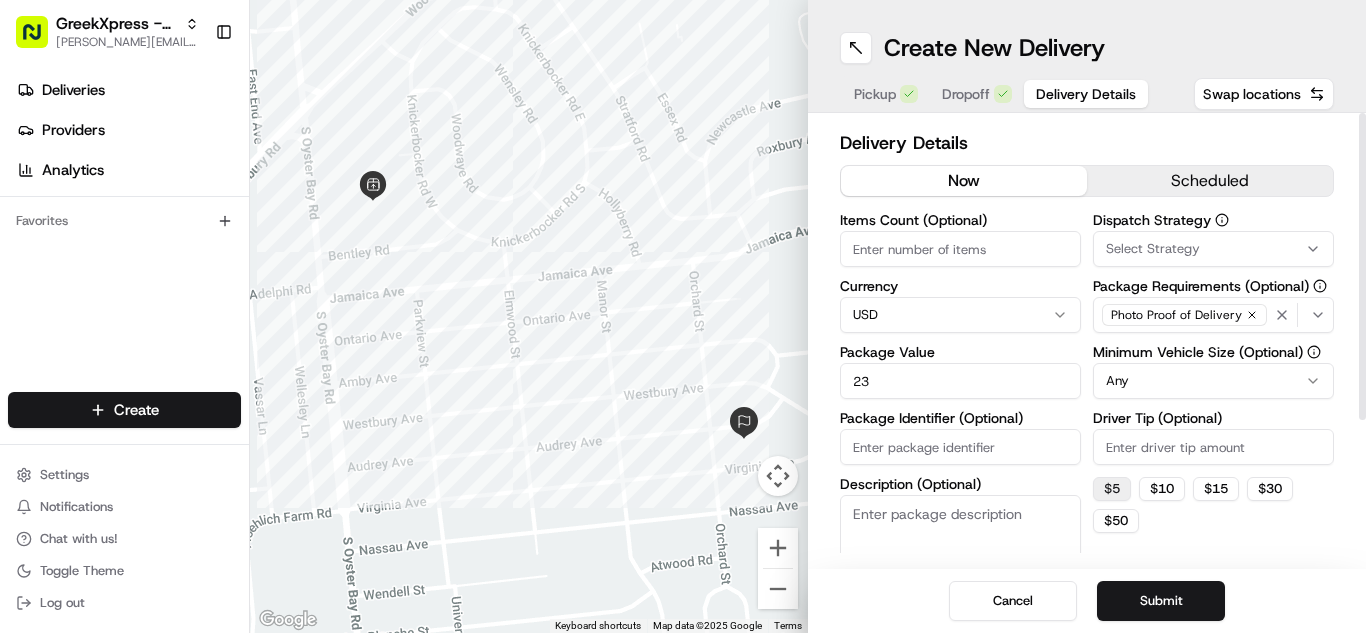 type on "23" 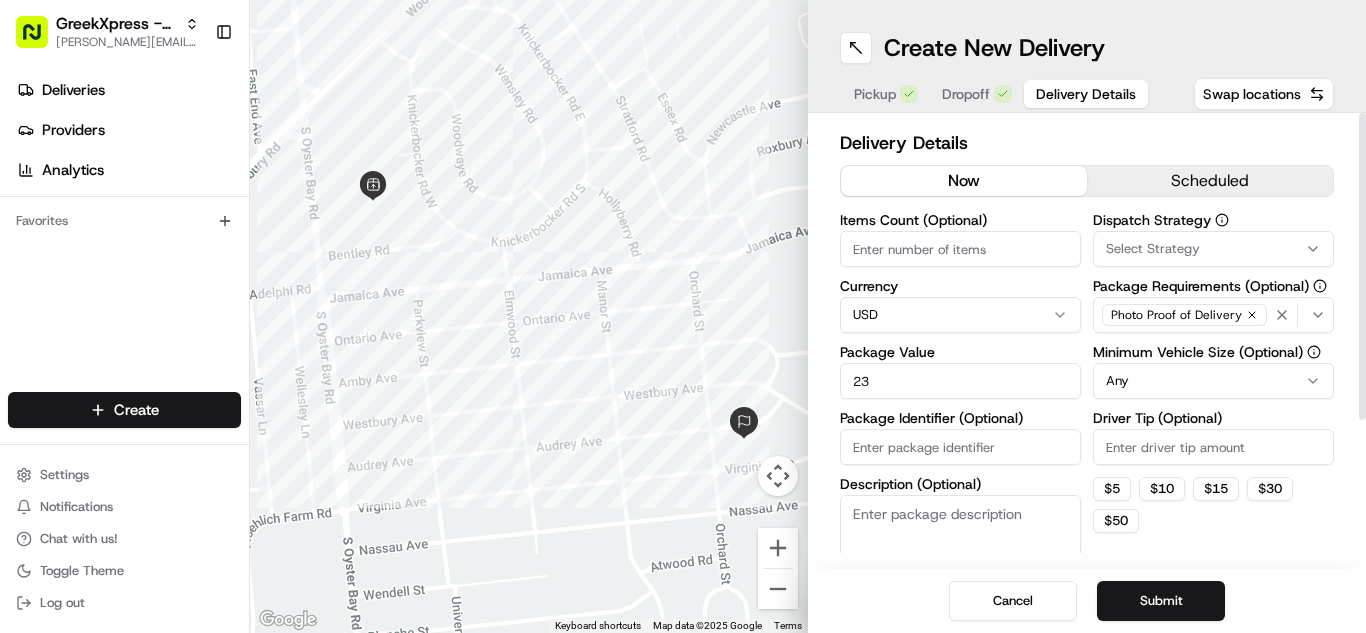 type on "5" 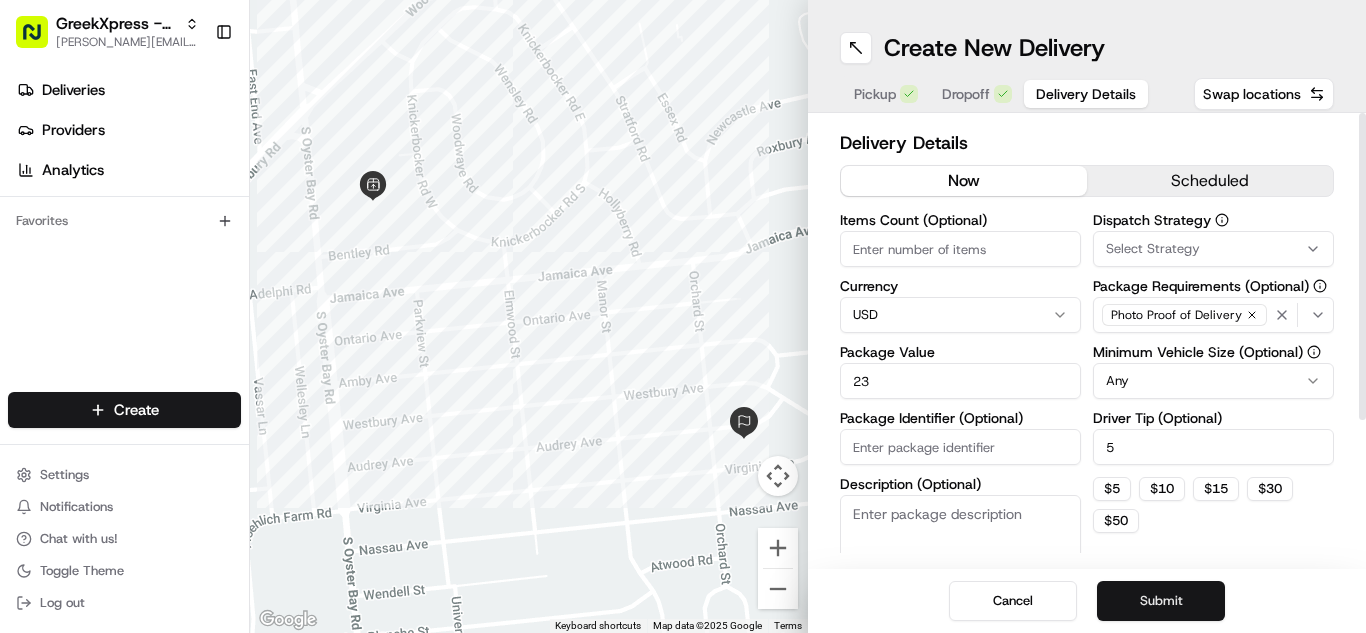 click on "Submit" at bounding box center [1161, 601] 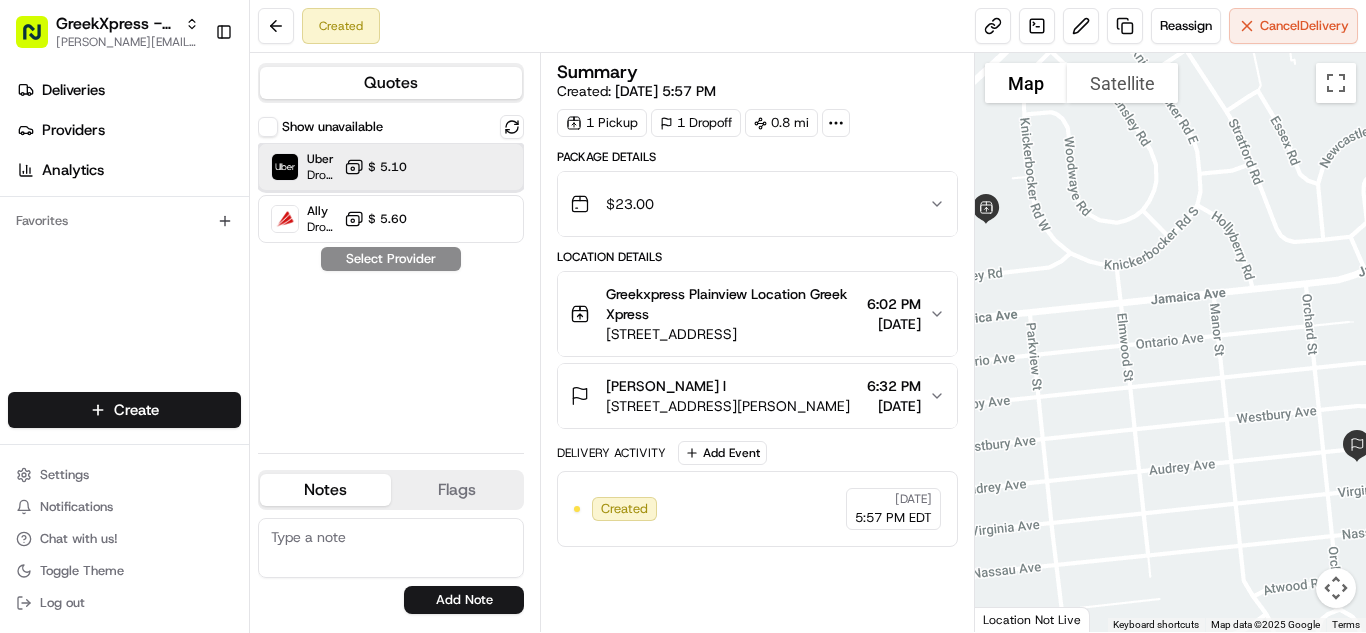 click at bounding box center (463, 167) 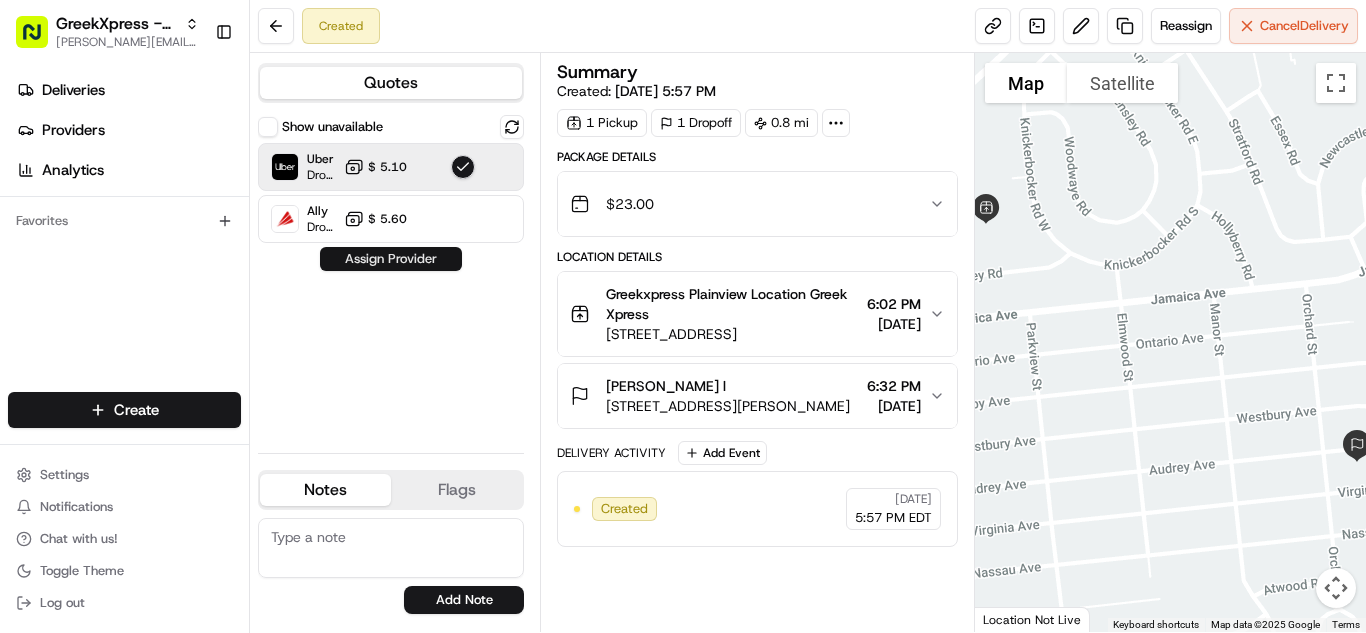 click on "Assign Provider" at bounding box center (391, 259) 